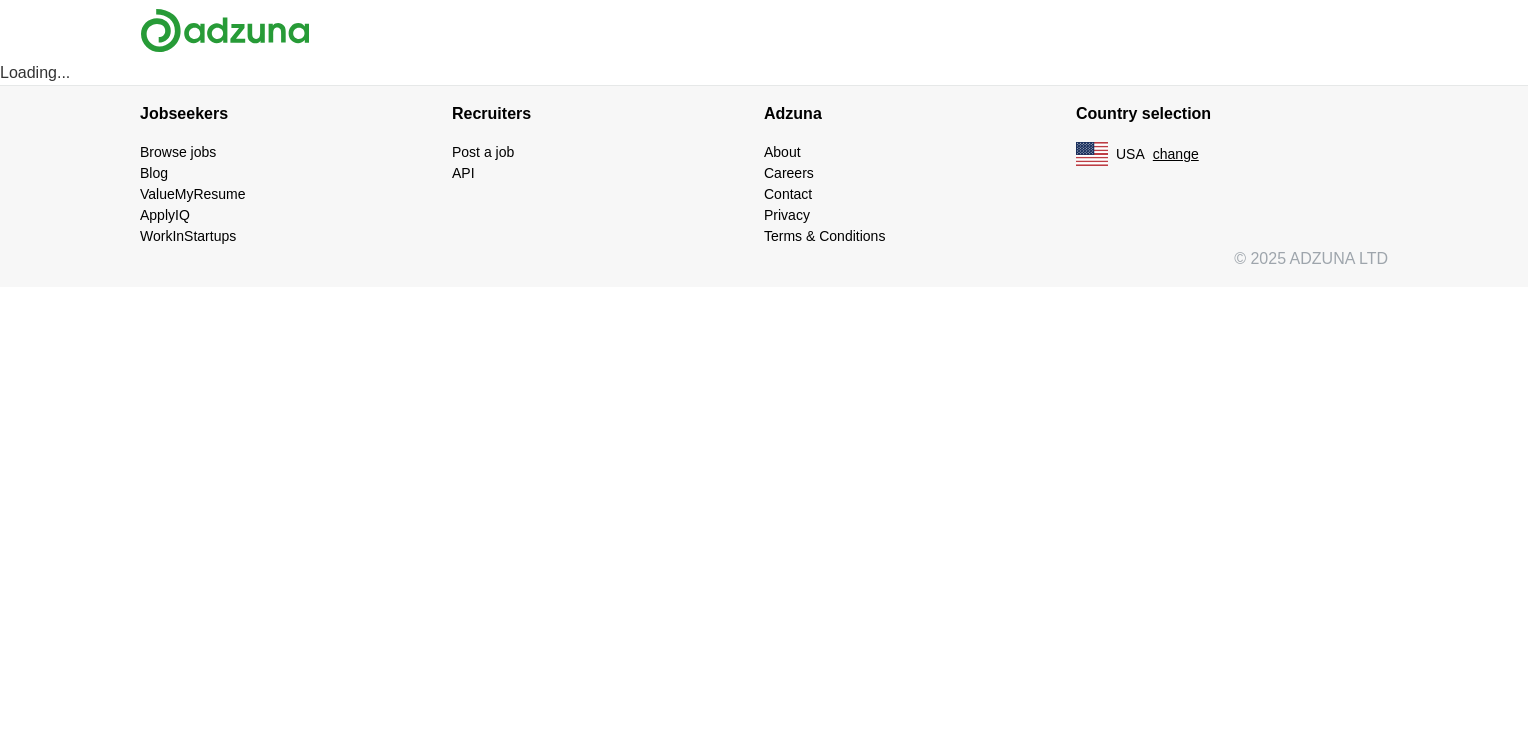 scroll, scrollTop: 0, scrollLeft: 0, axis: both 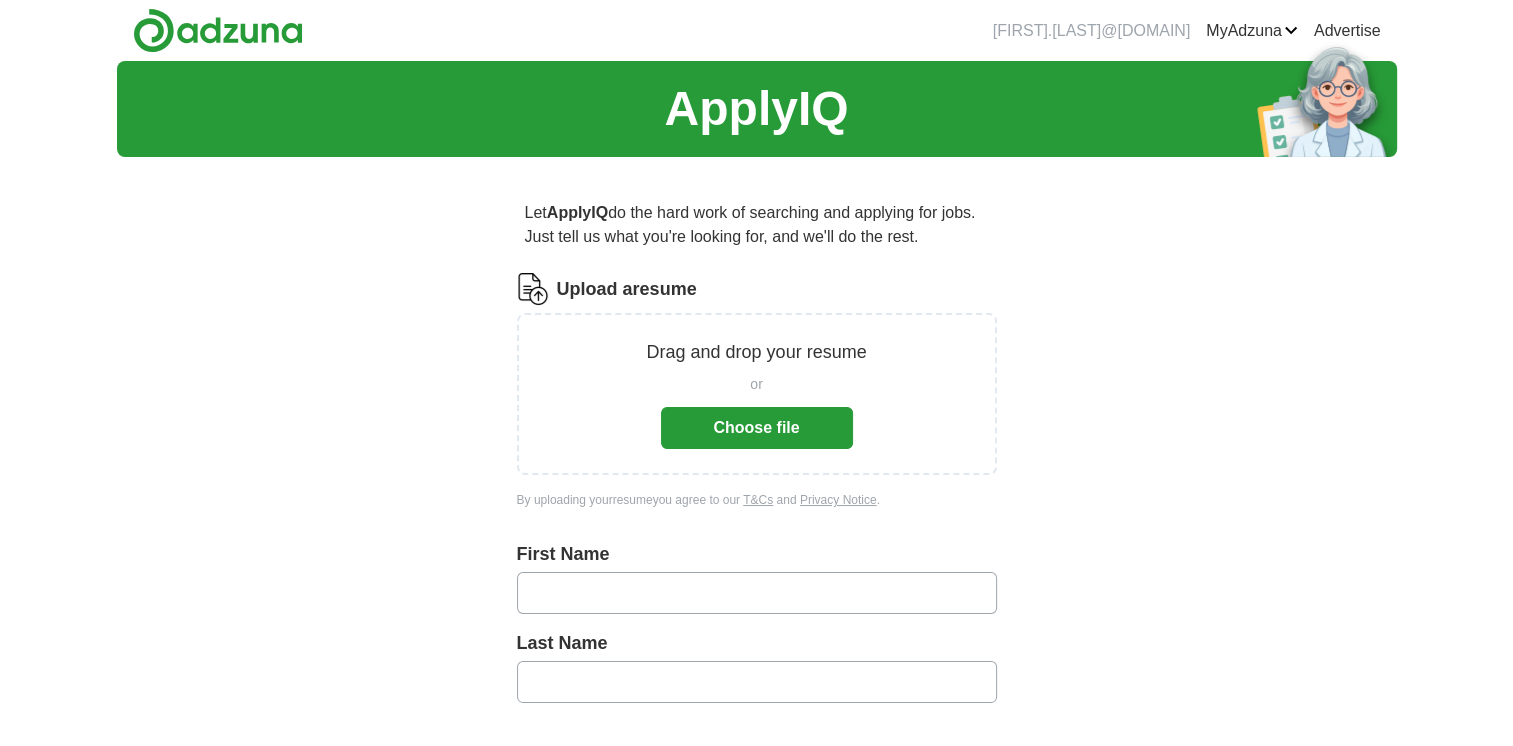 click on "Choose file" at bounding box center (757, 428) 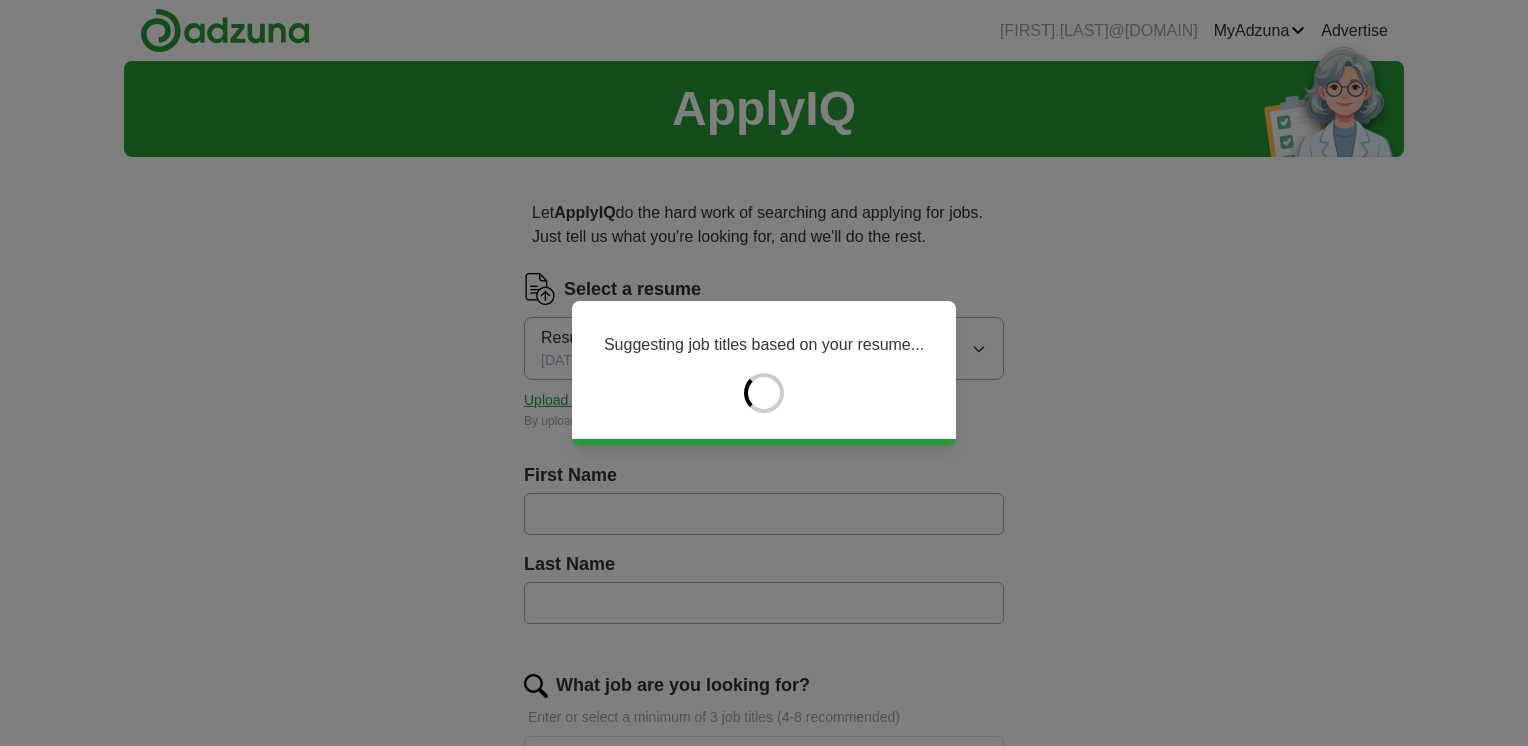 type on "******" 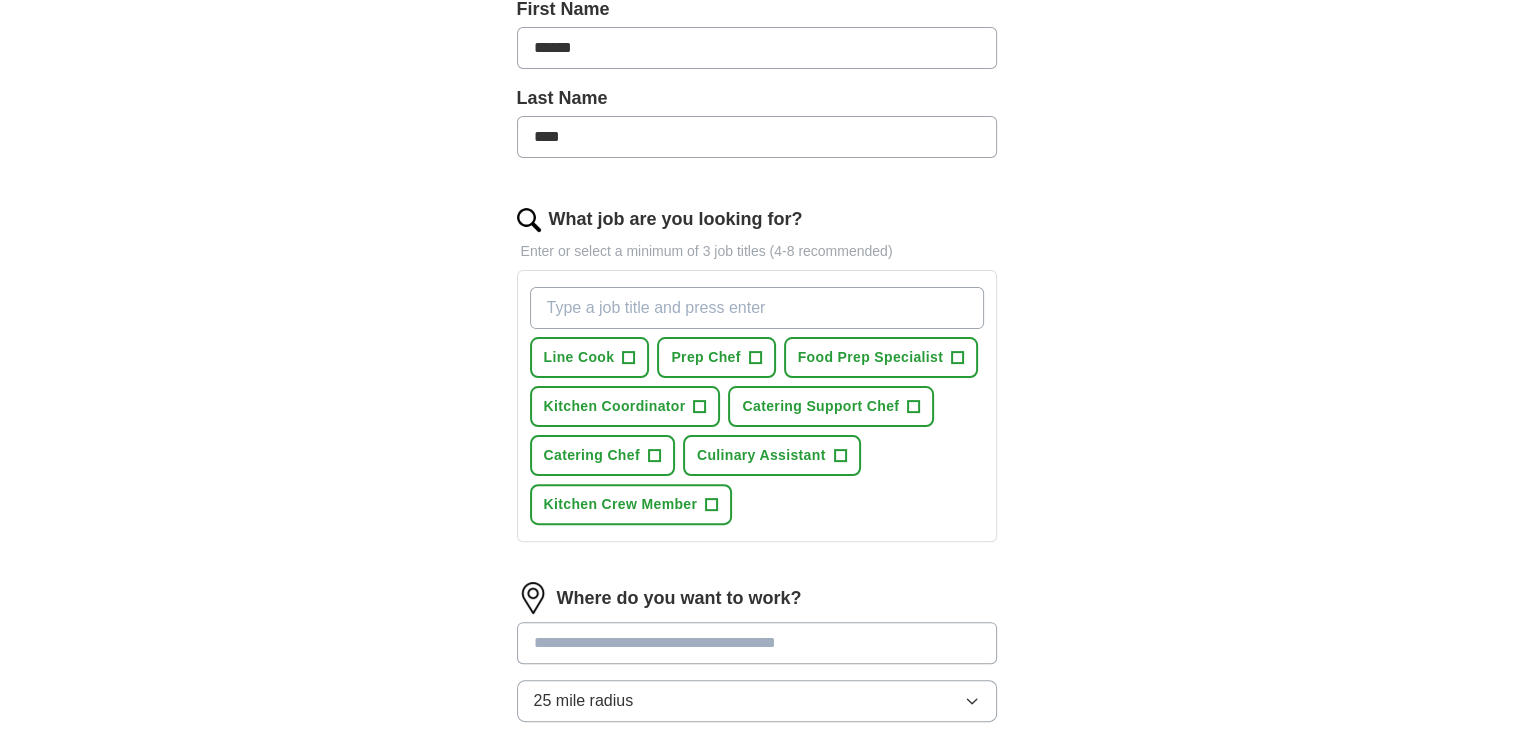scroll, scrollTop: 476, scrollLeft: 0, axis: vertical 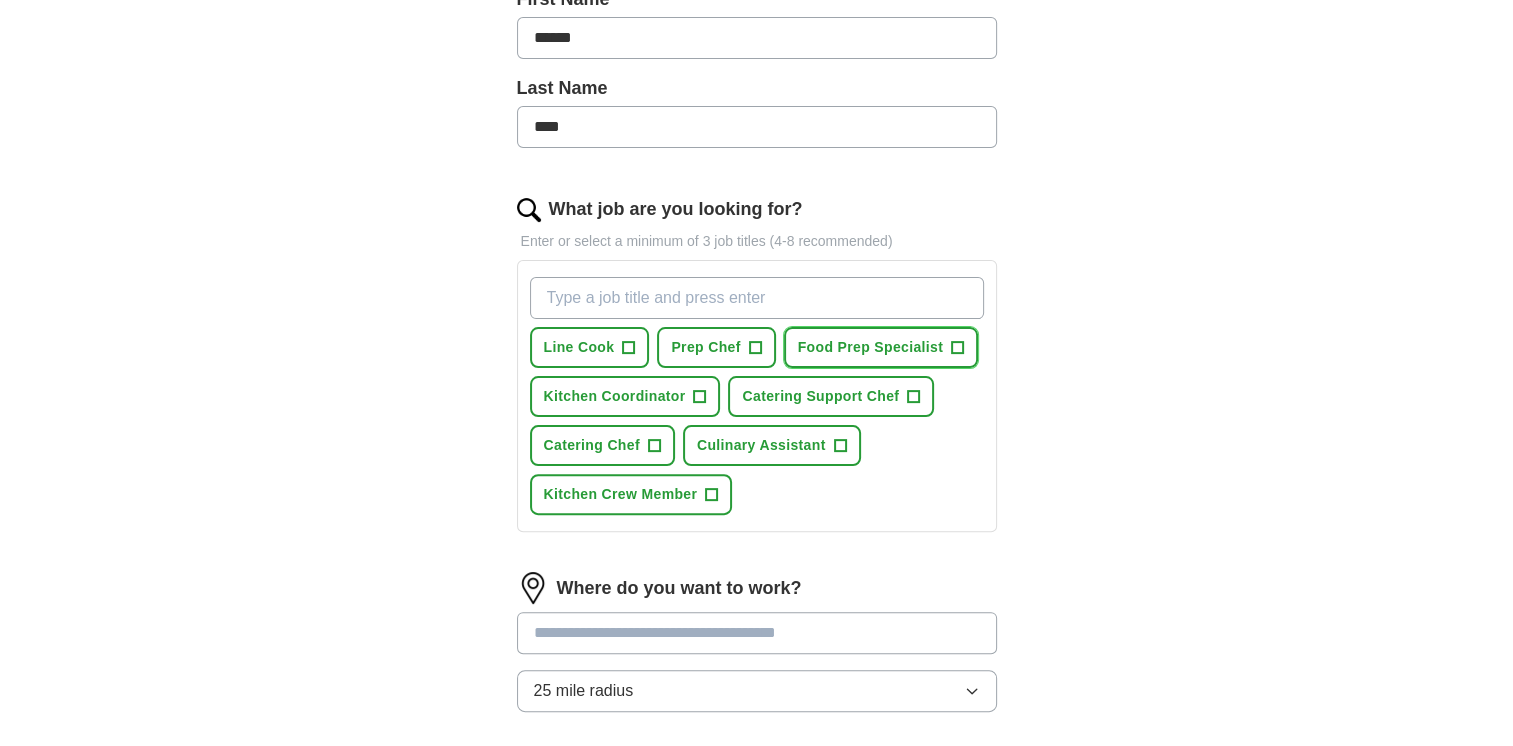 click on "Food Prep Specialist" at bounding box center [870, 347] 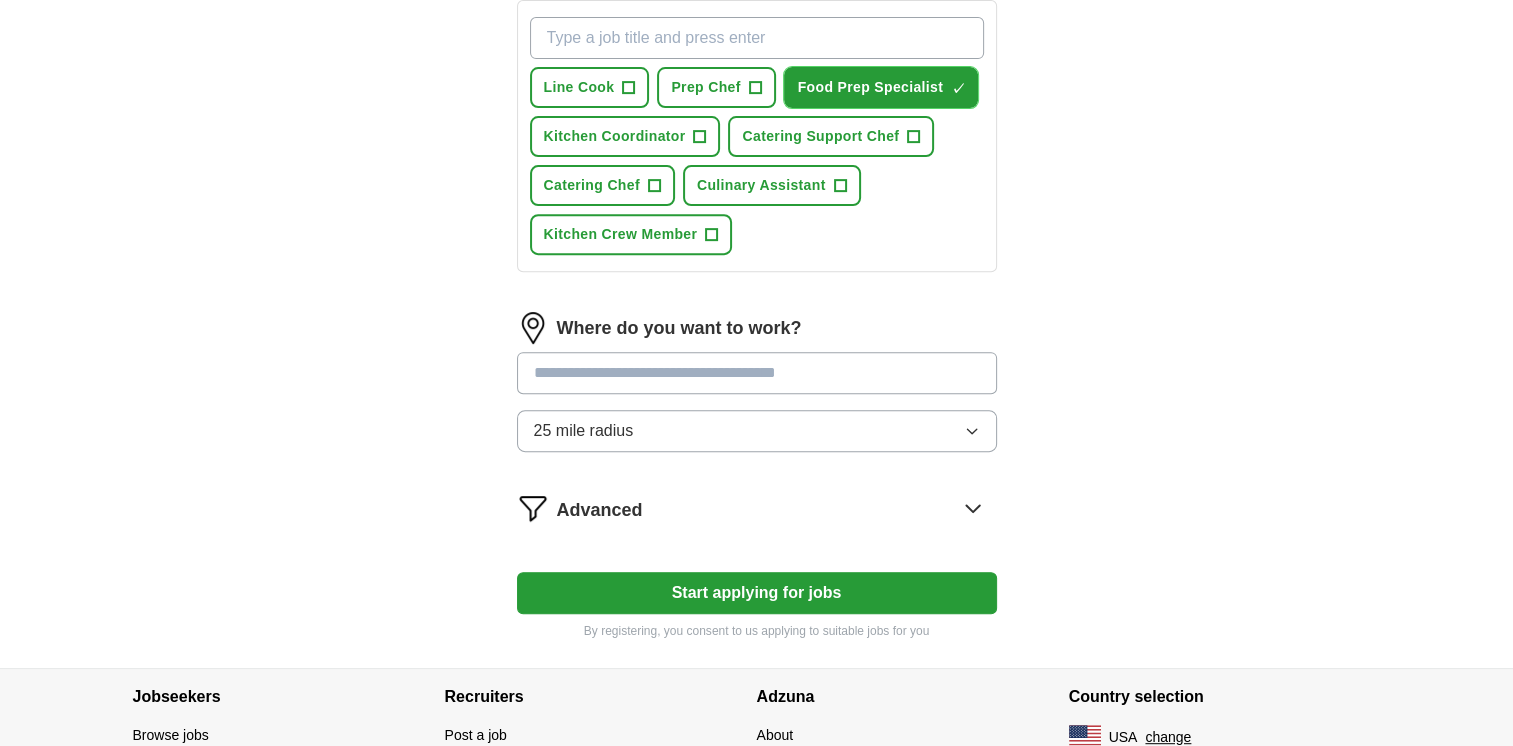scroll, scrollTop: 739, scrollLeft: 0, axis: vertical 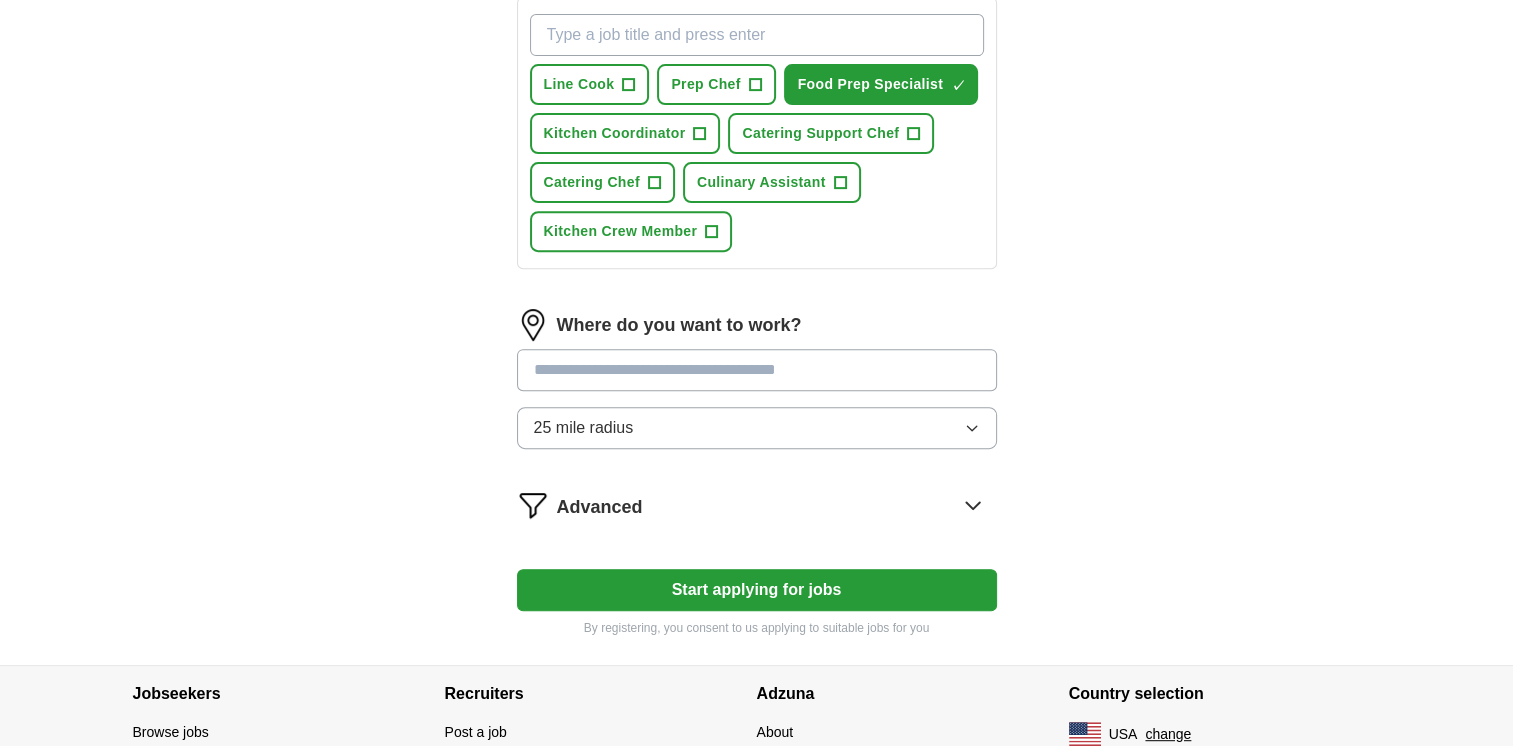 click at bounding box center [757, 370] 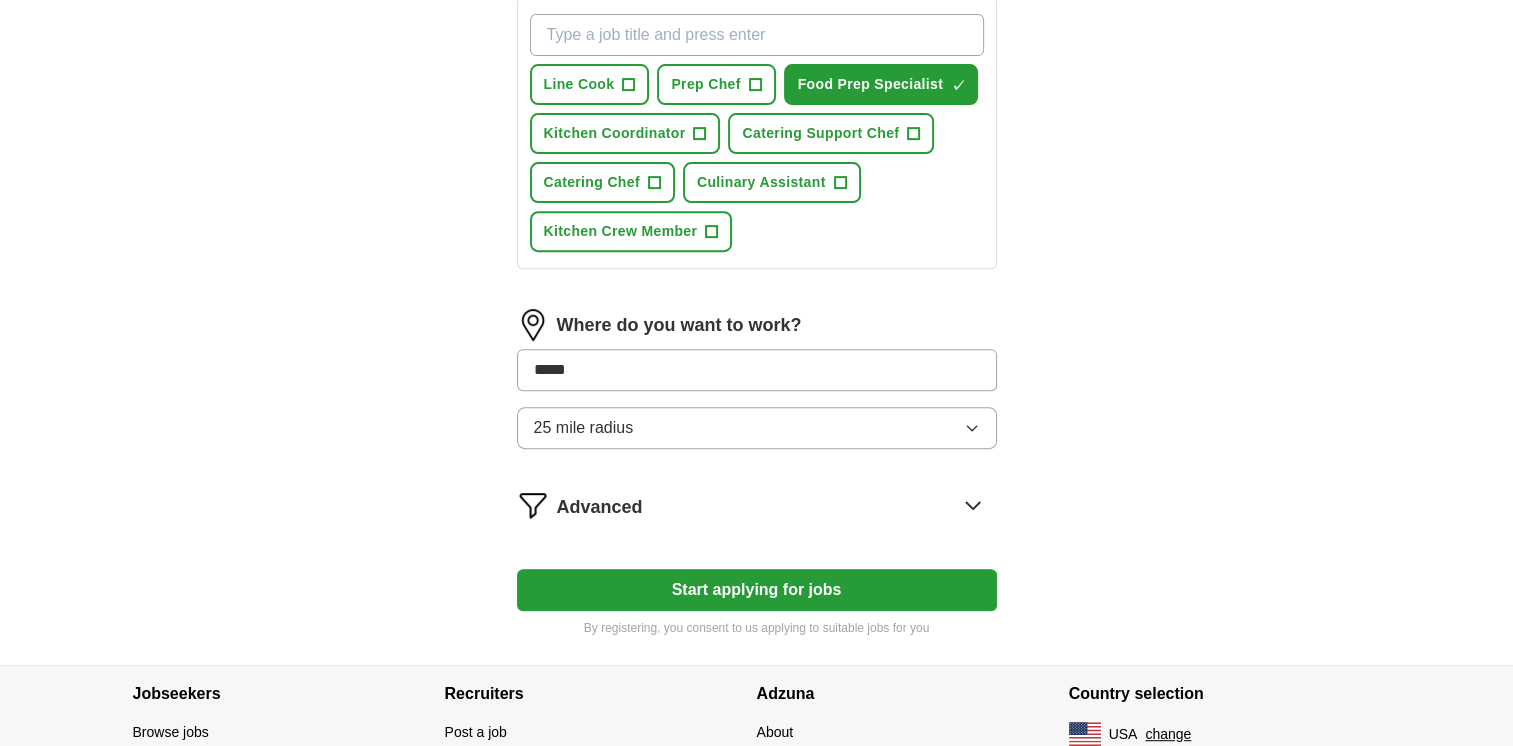click on "Start applying for jobs" at bounding box center [757, 590] 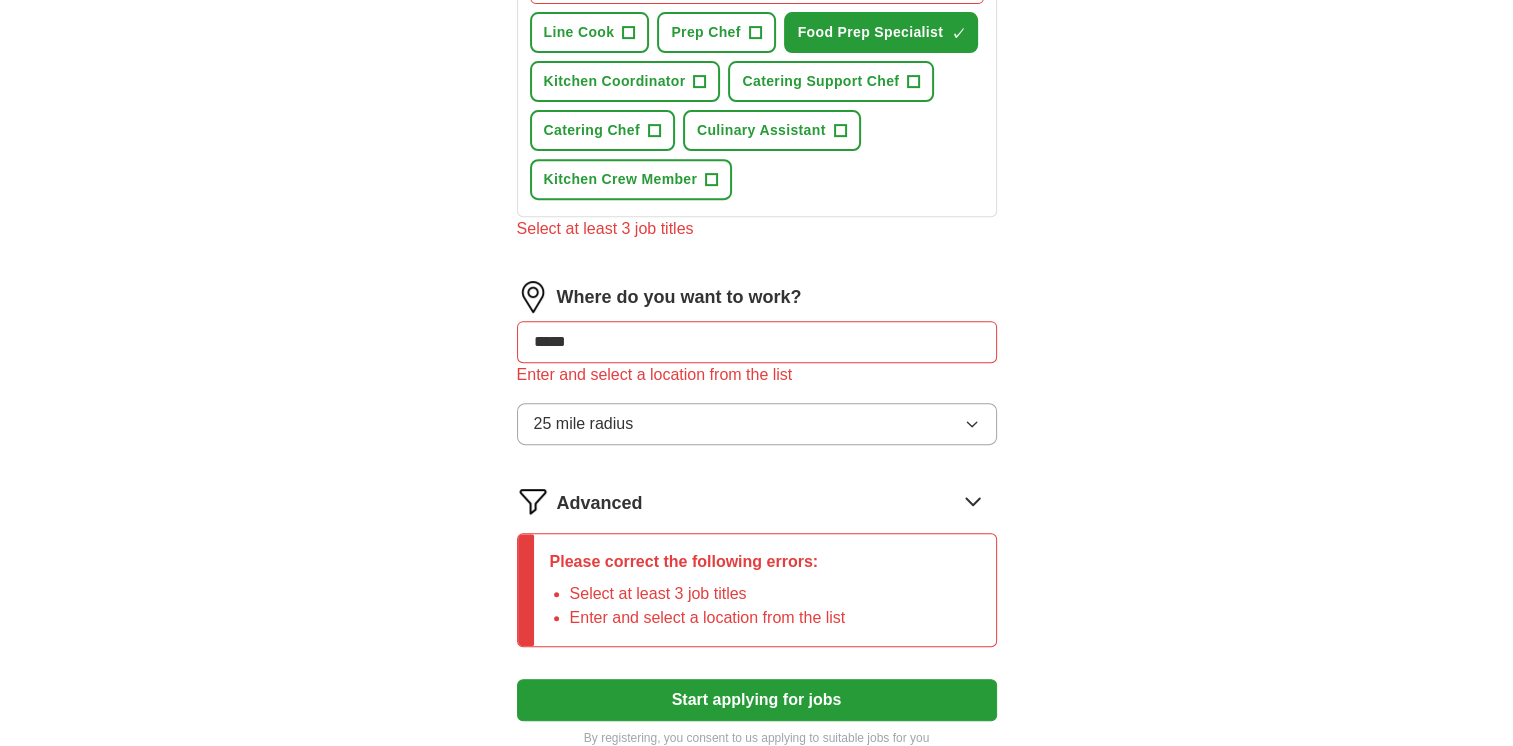 scroll, scrollTop: 794, scrollLeft: 0, axis: vertical 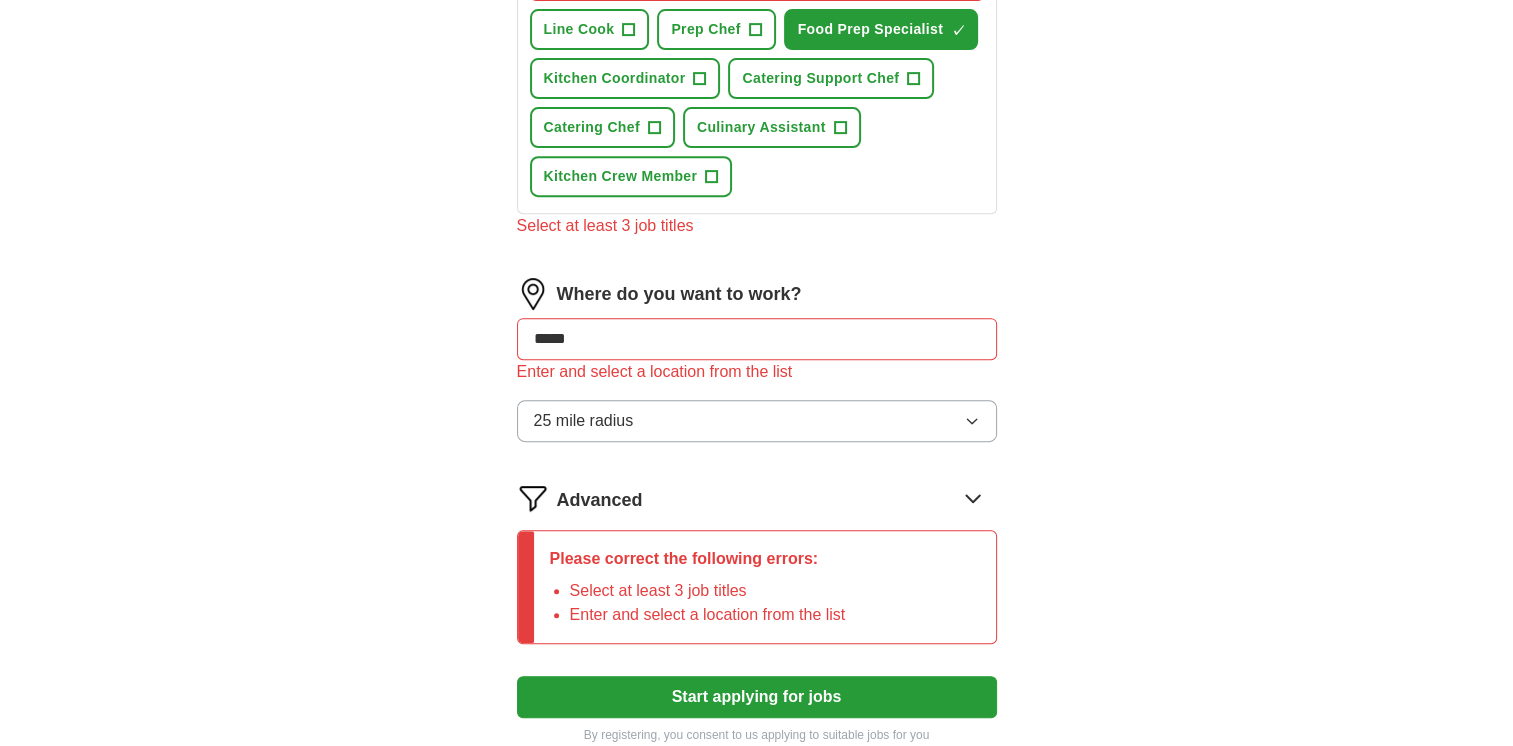 click on "*****" at bounding box center (757, 339) 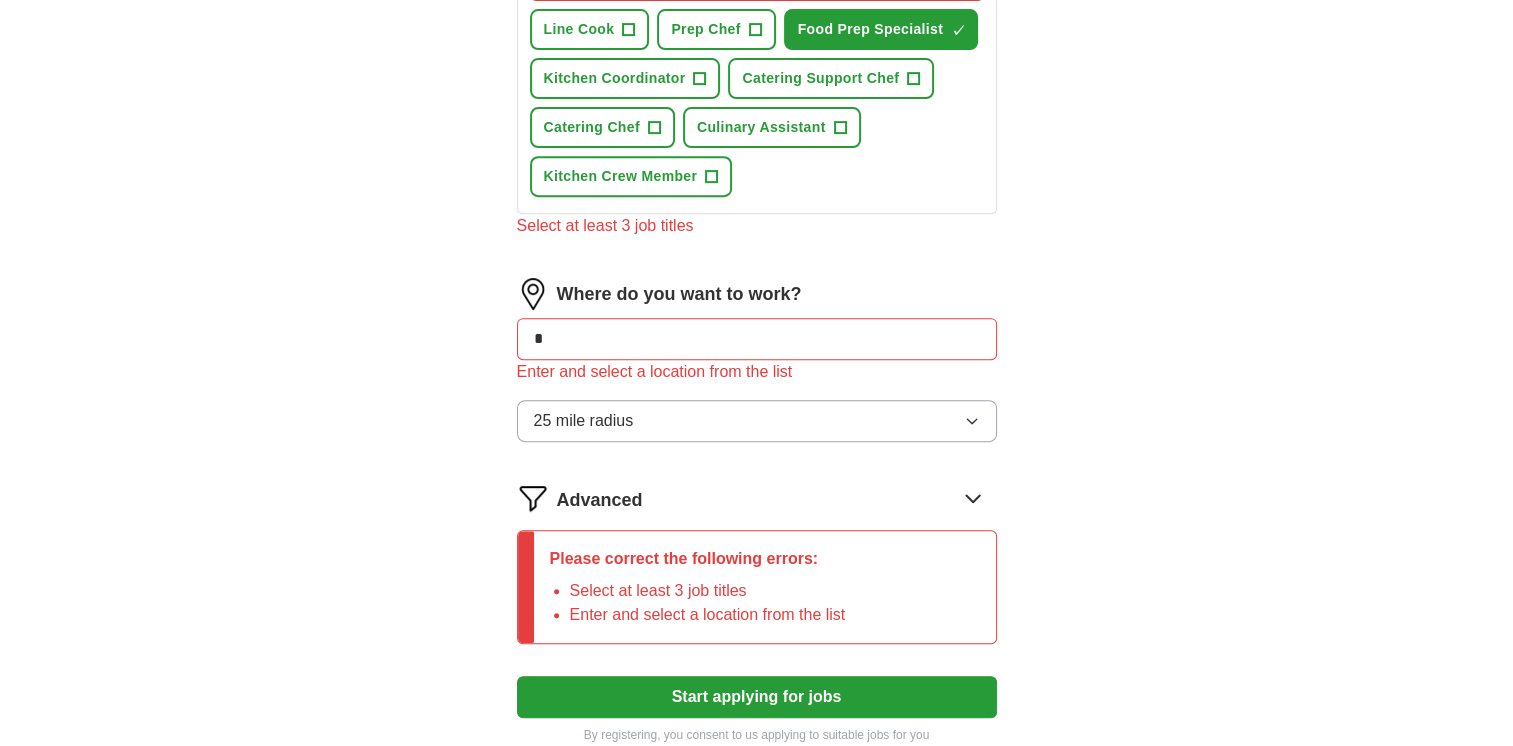 type on "*" 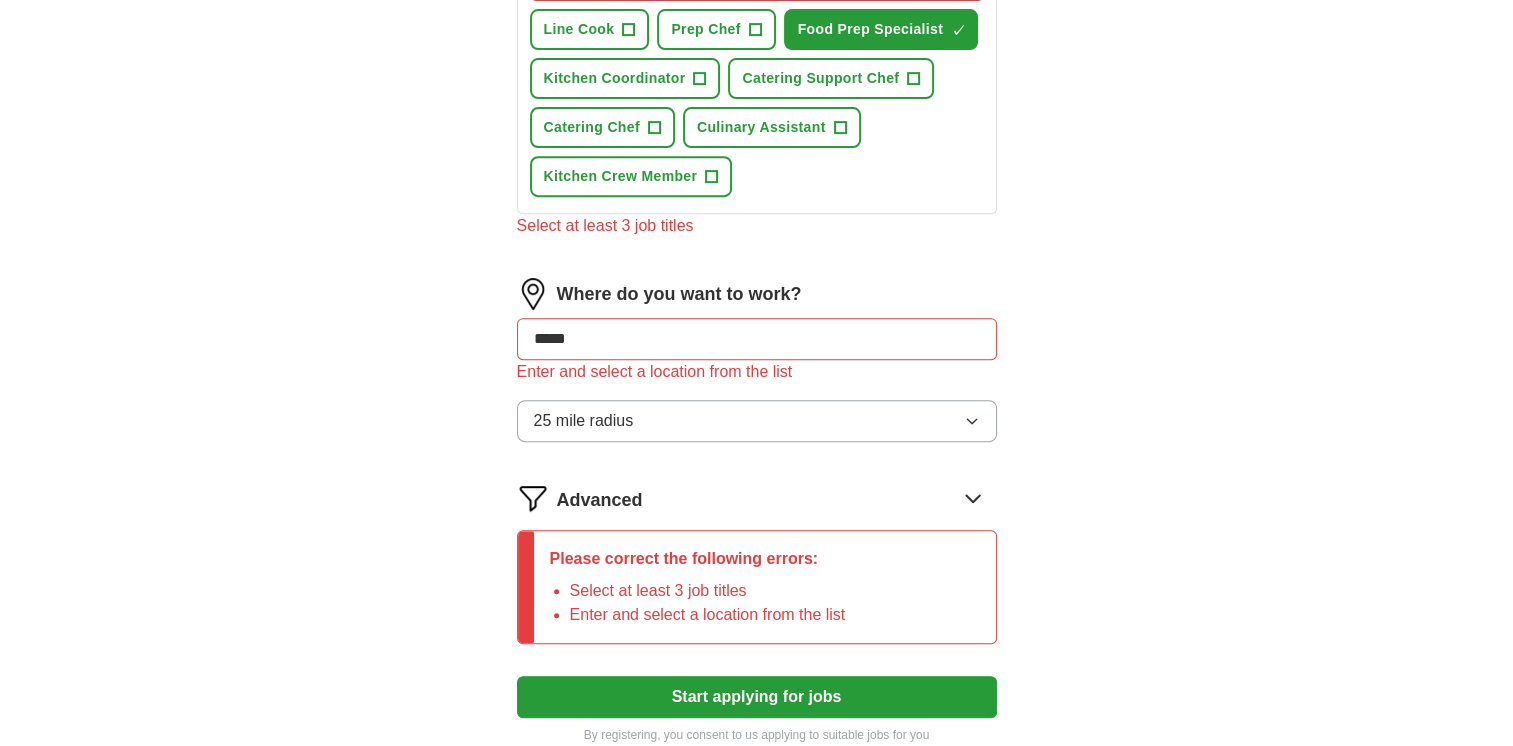 type on "******" 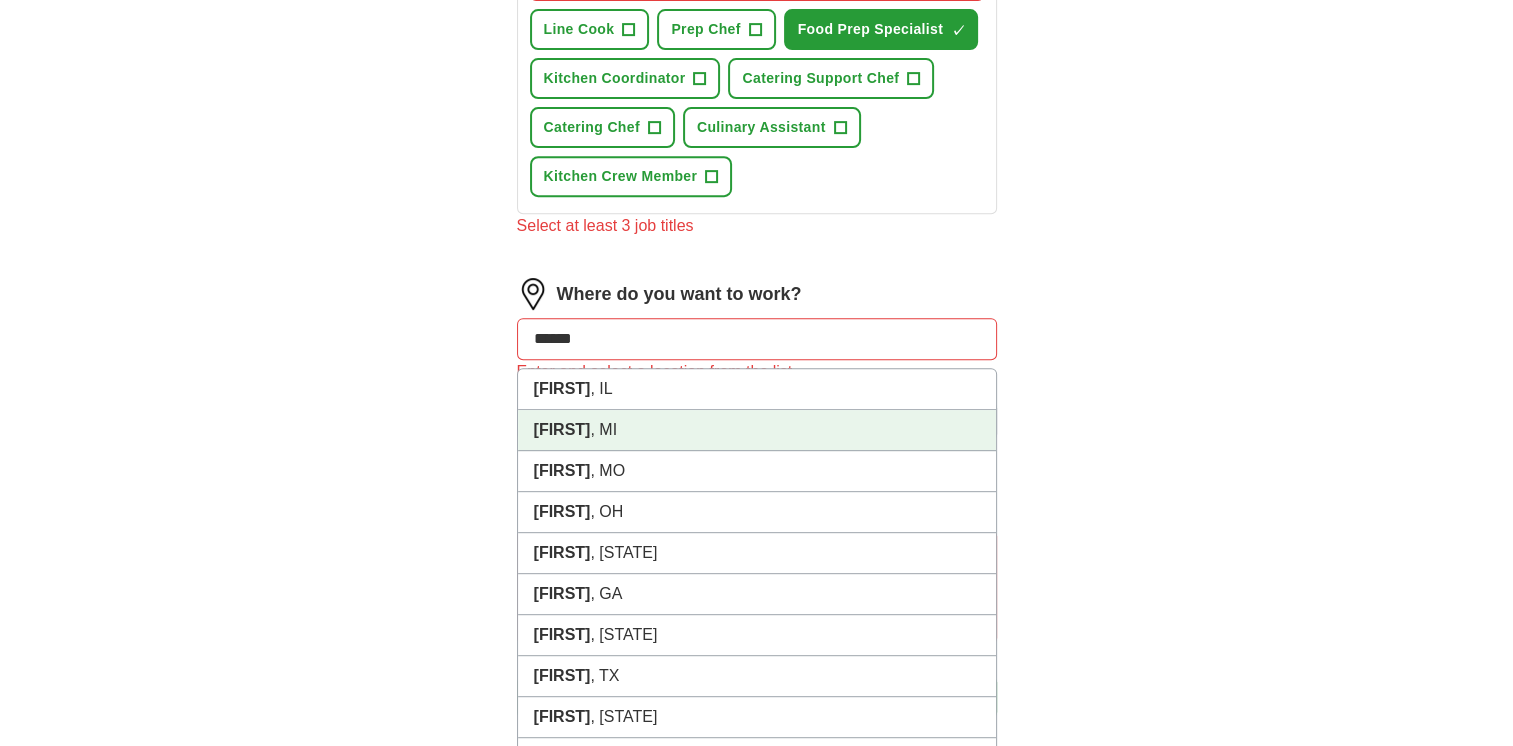 click on "[FIRST], [STATE]" at bounding box center (757, 430) 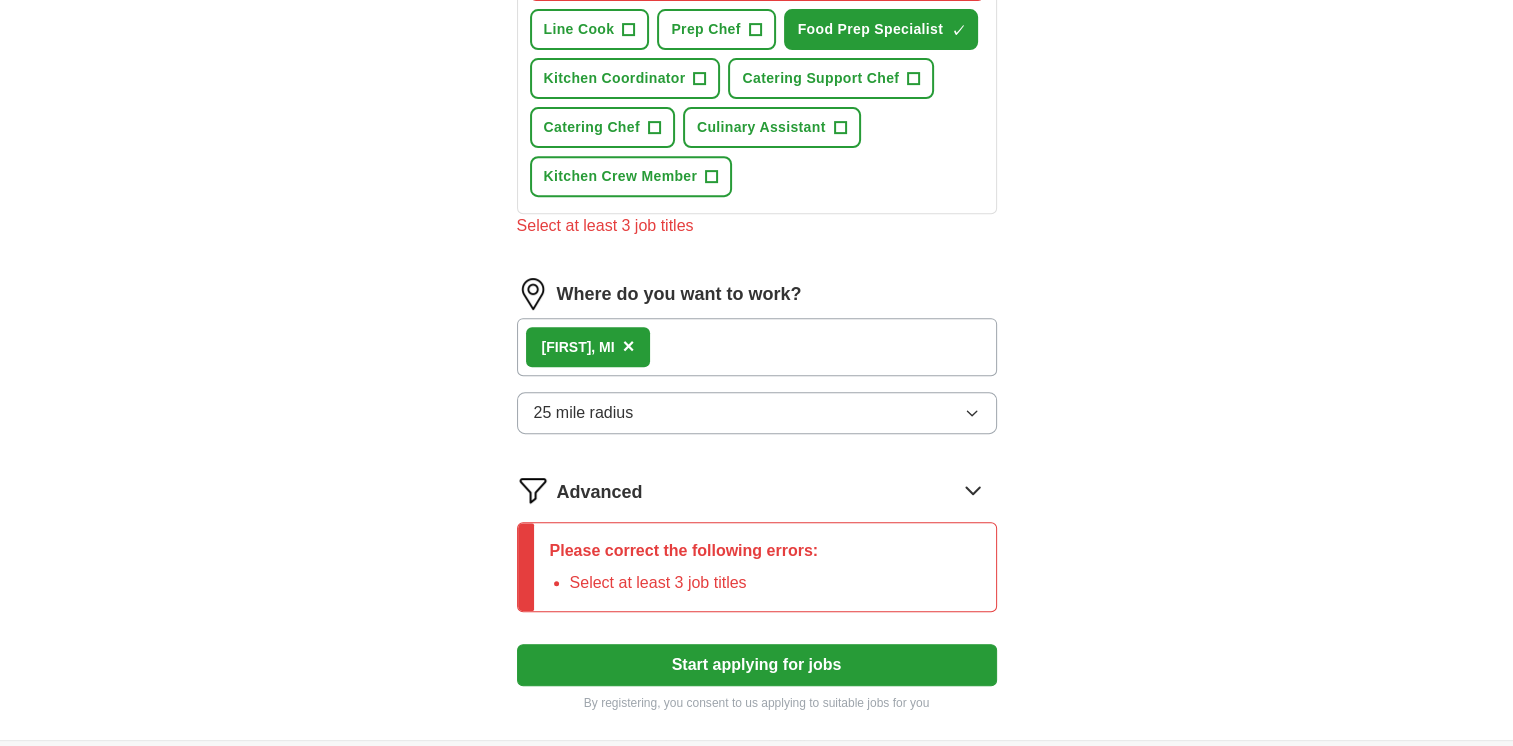 click on "Start applying for jobs" at bounding box center [757, 665] 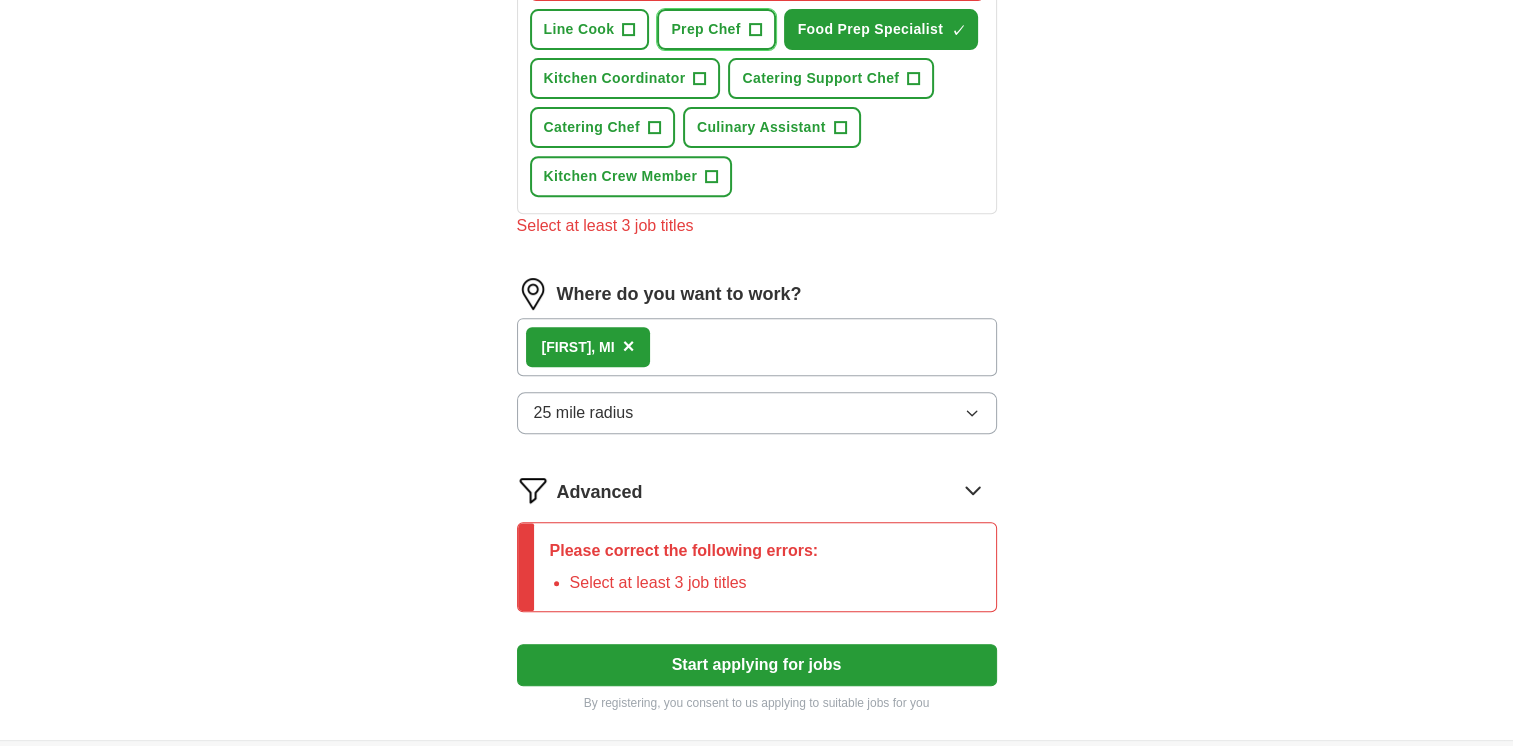 click on "Prep Chef" at bounding box center (705, 29) 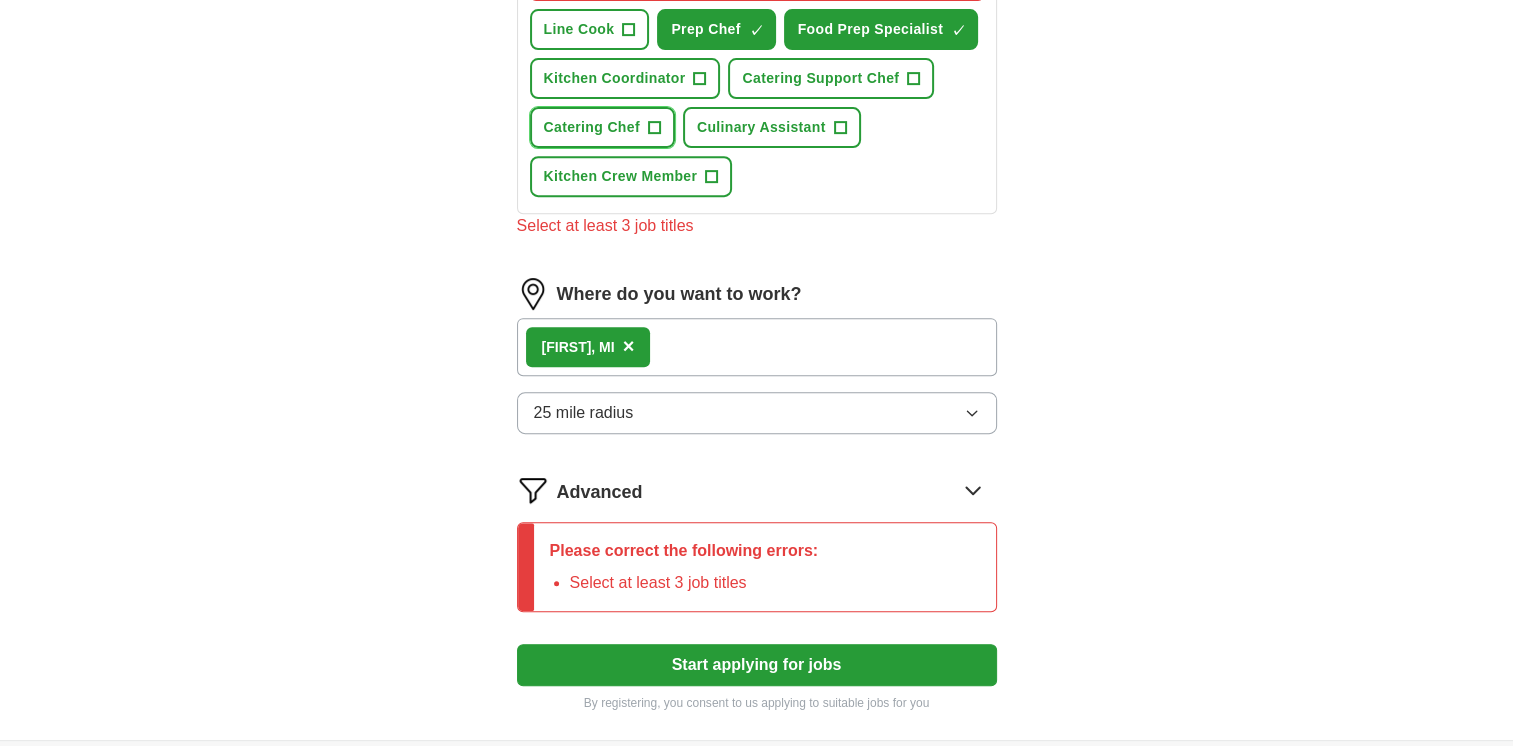 click on "Catering Chef" at bounding box center [592, 127] 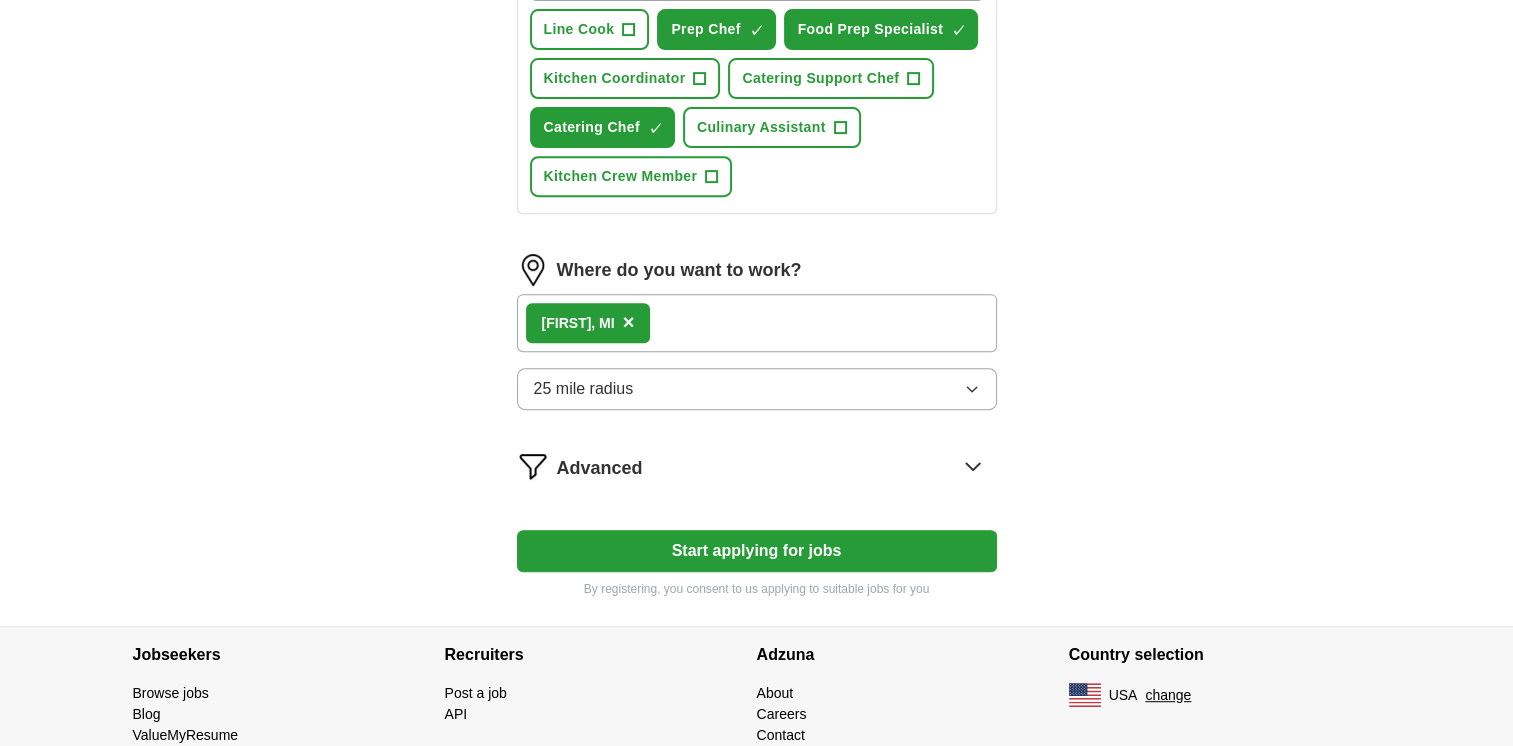 click on "Start applying for jobs" at bounding box center [757, 551] 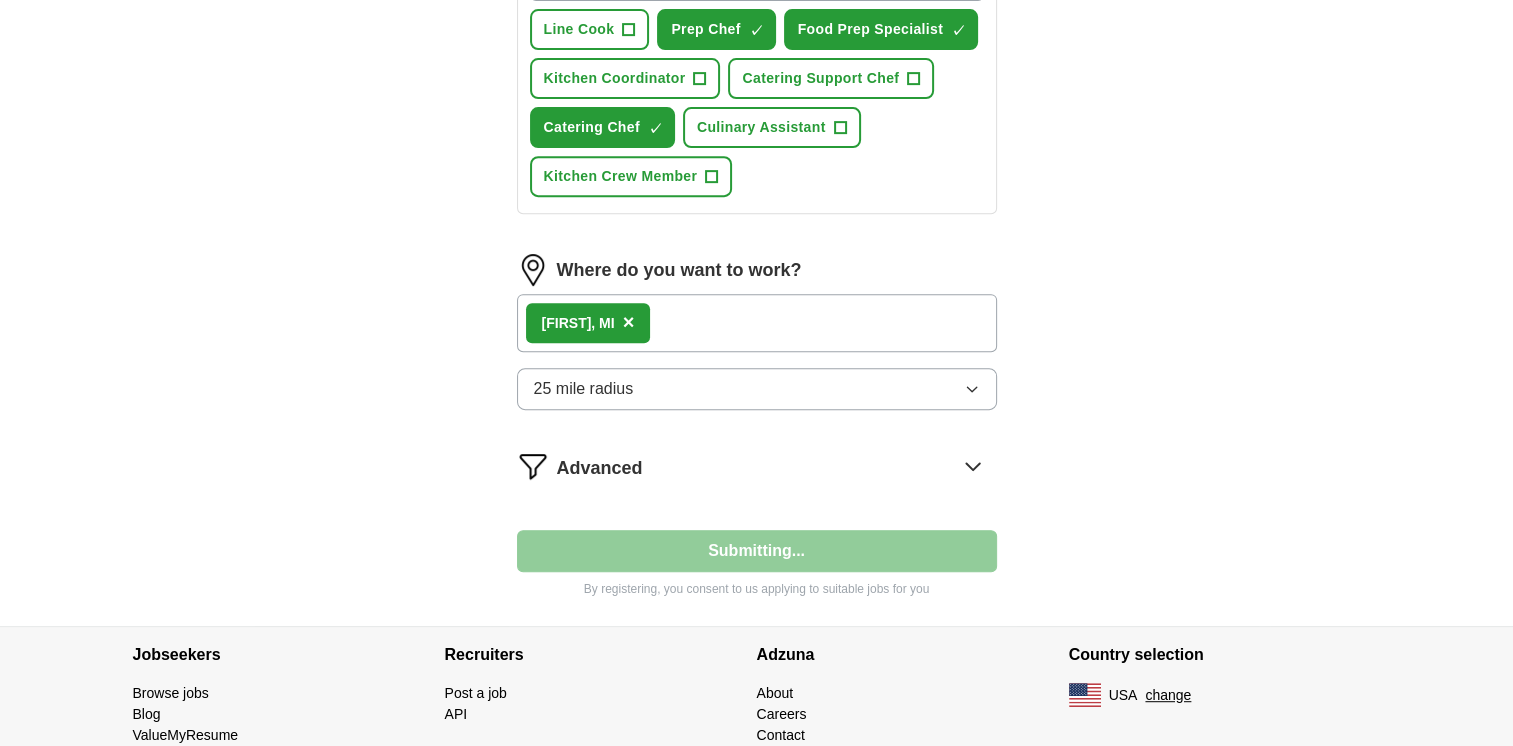 select on "**" 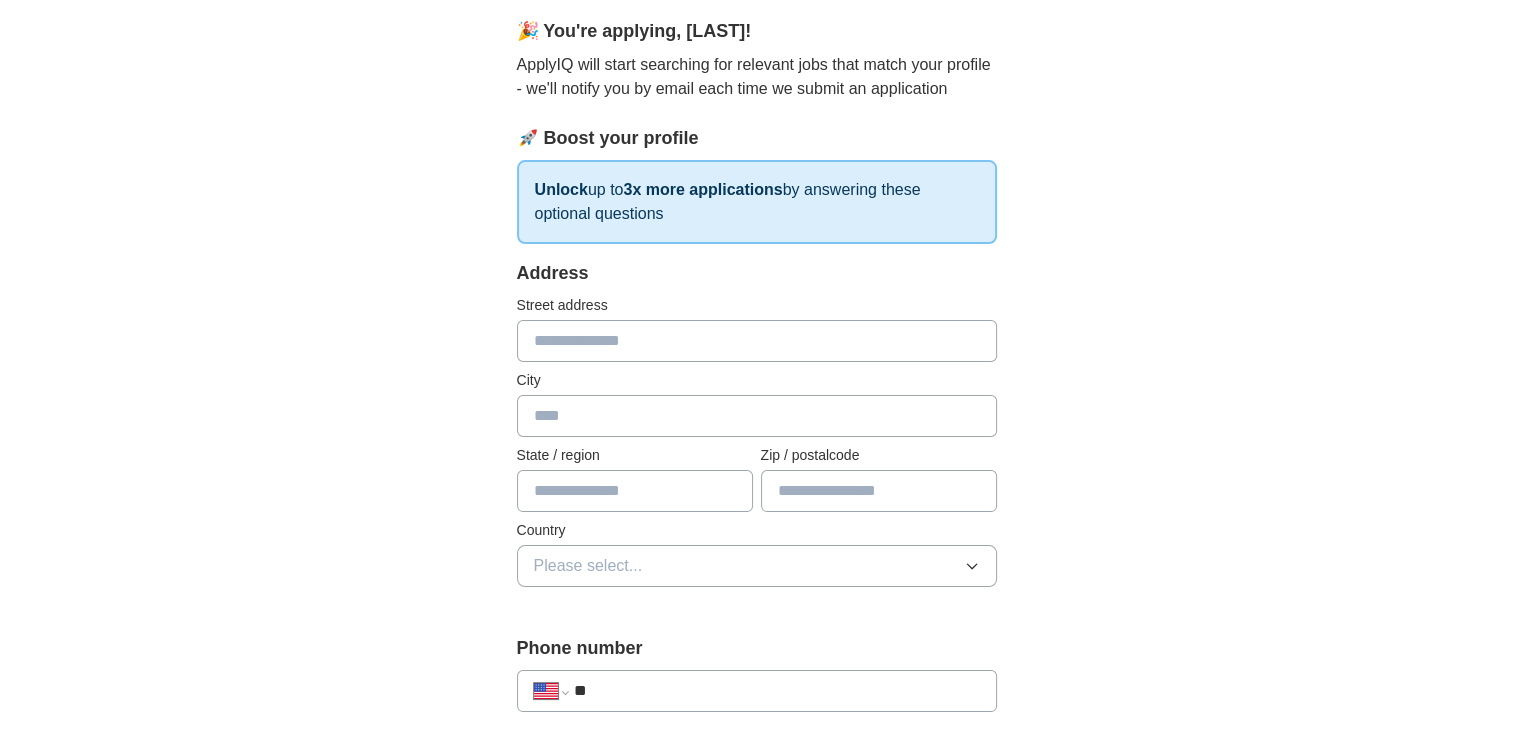scroll, scrollTop: 402, scrollLeft: 0, axis: vertical 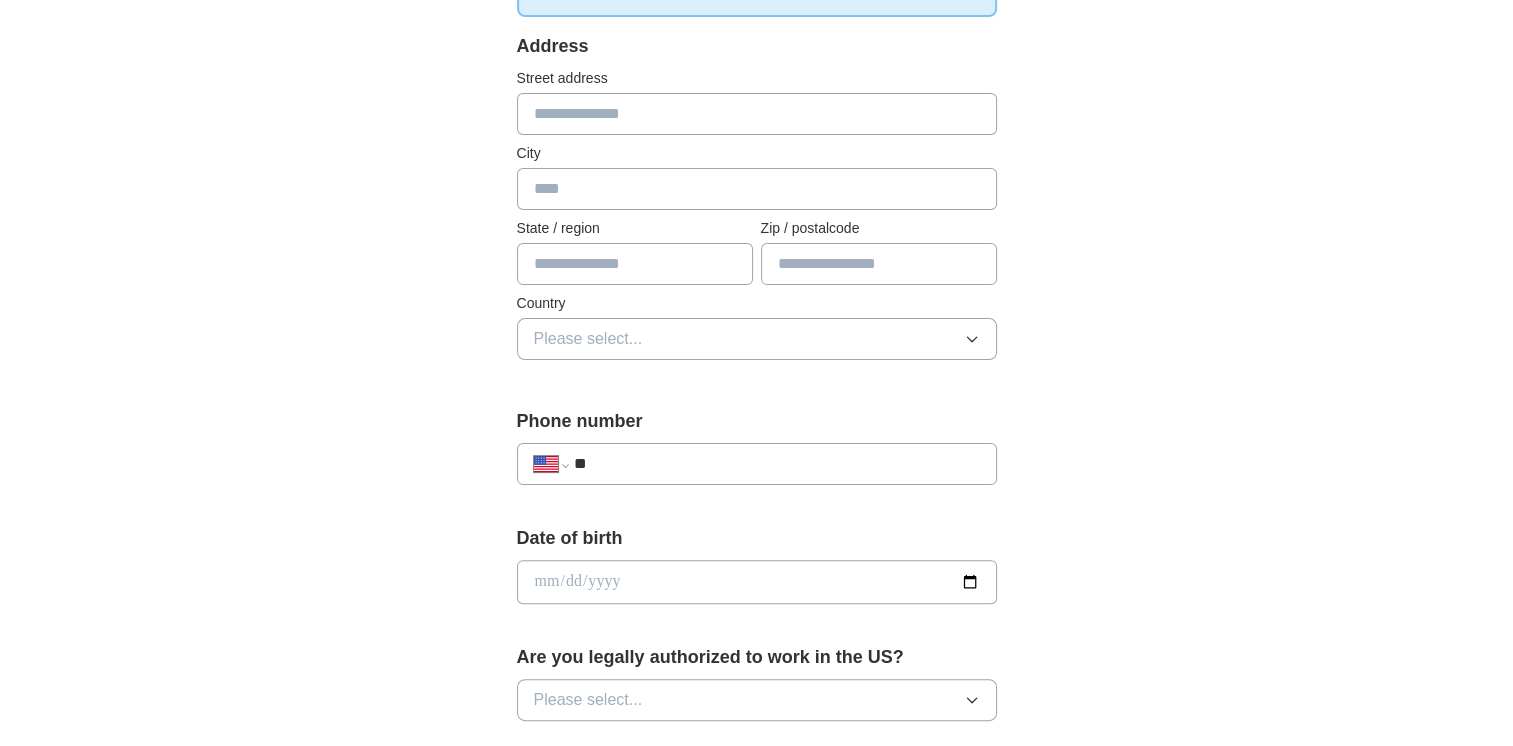click at bounding box center [757, 114] 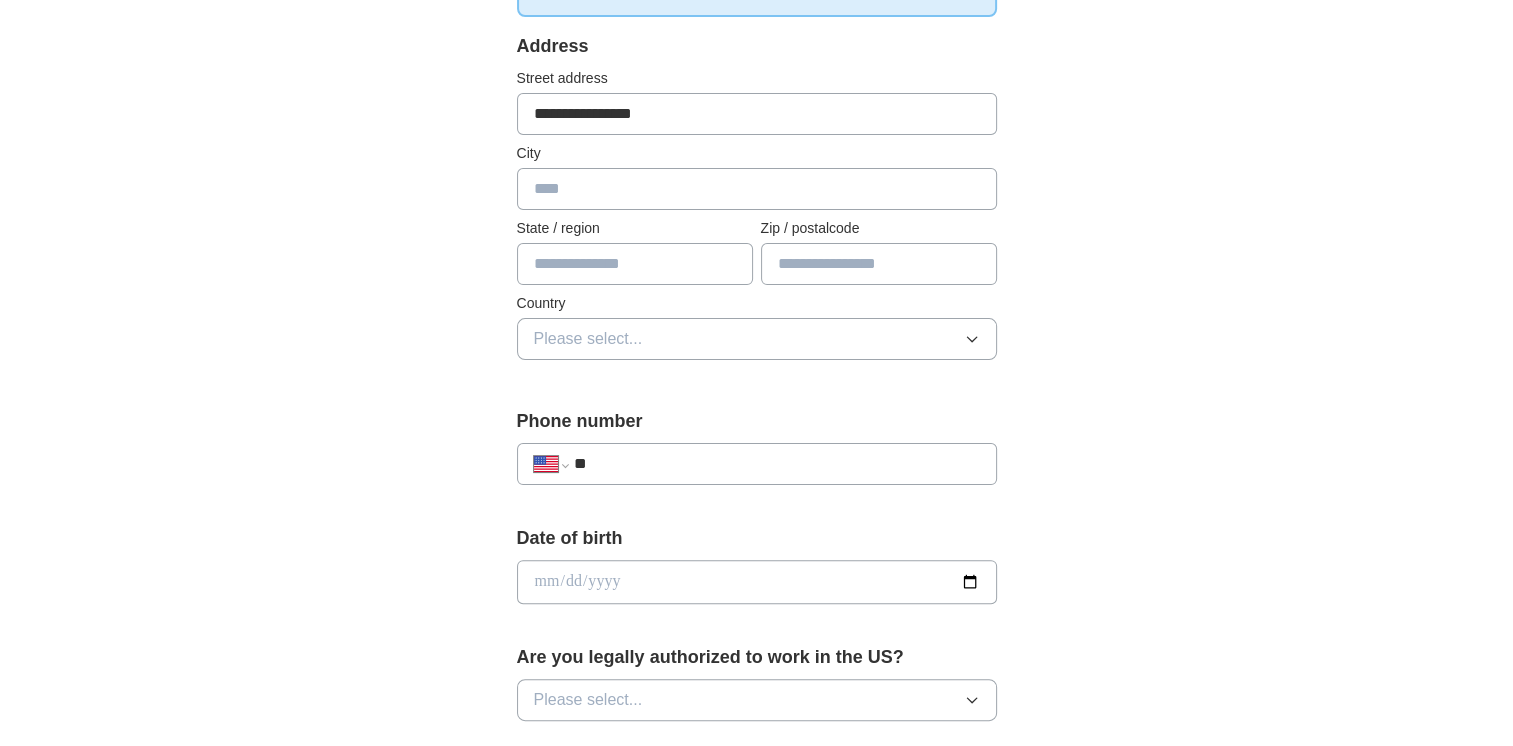 type on "**********" 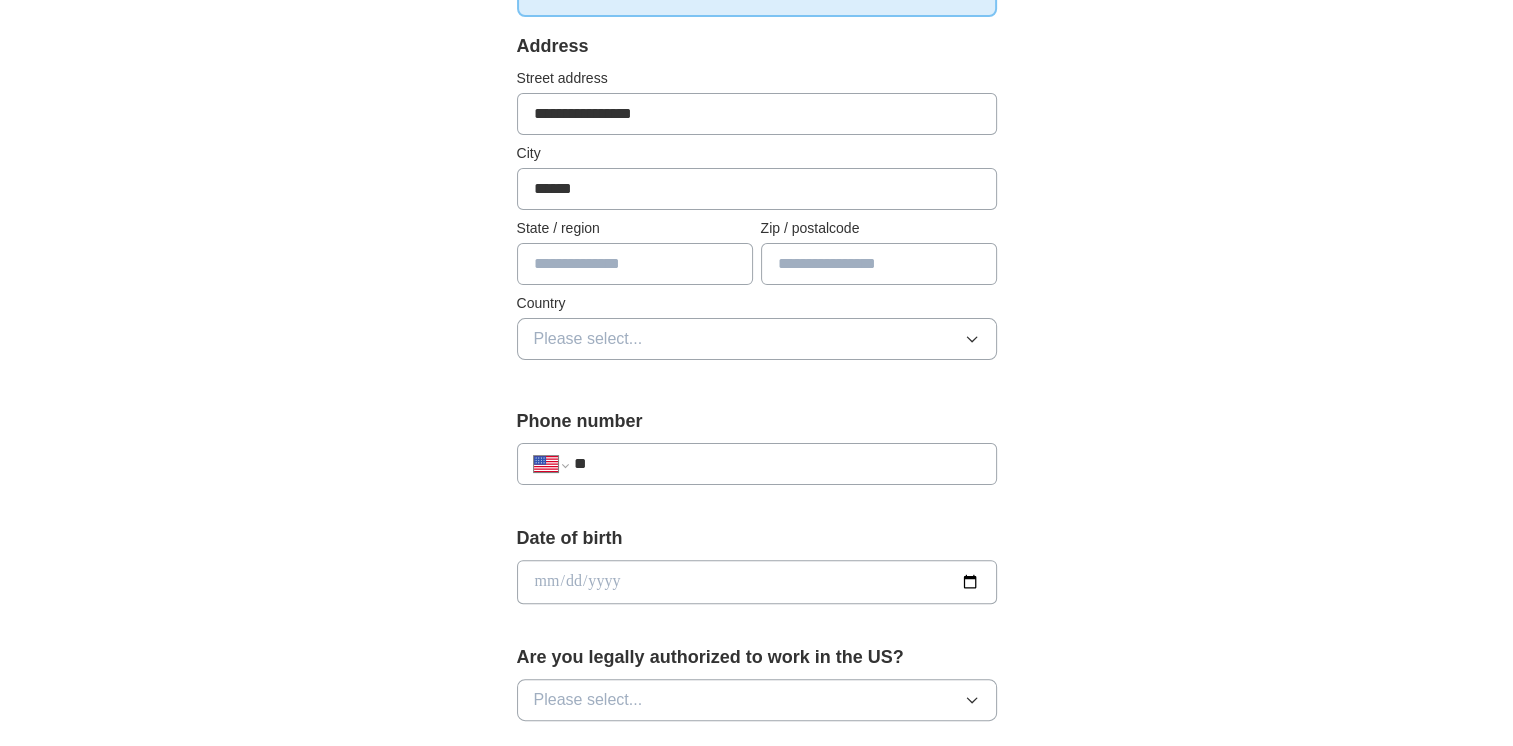 type on "******" 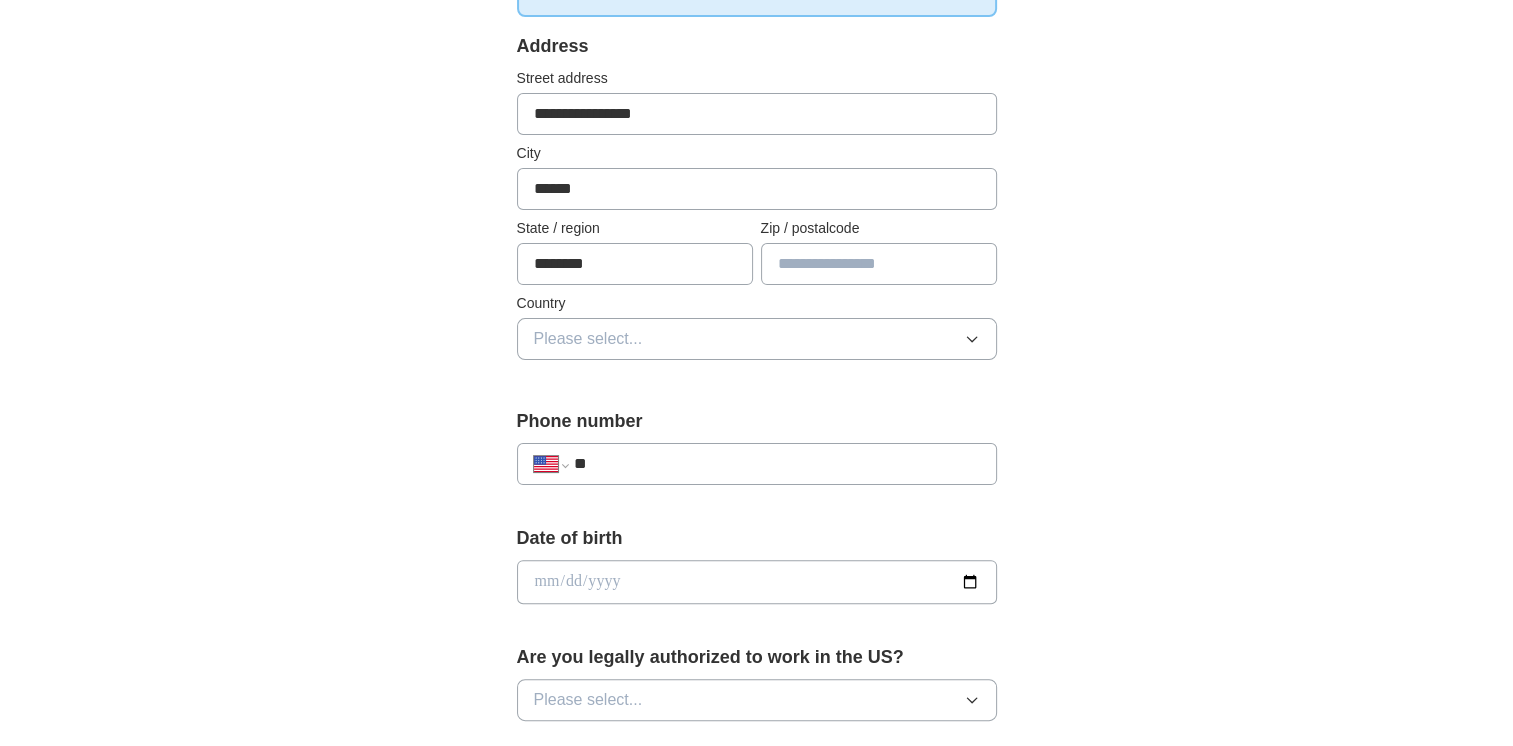 type on "*****" 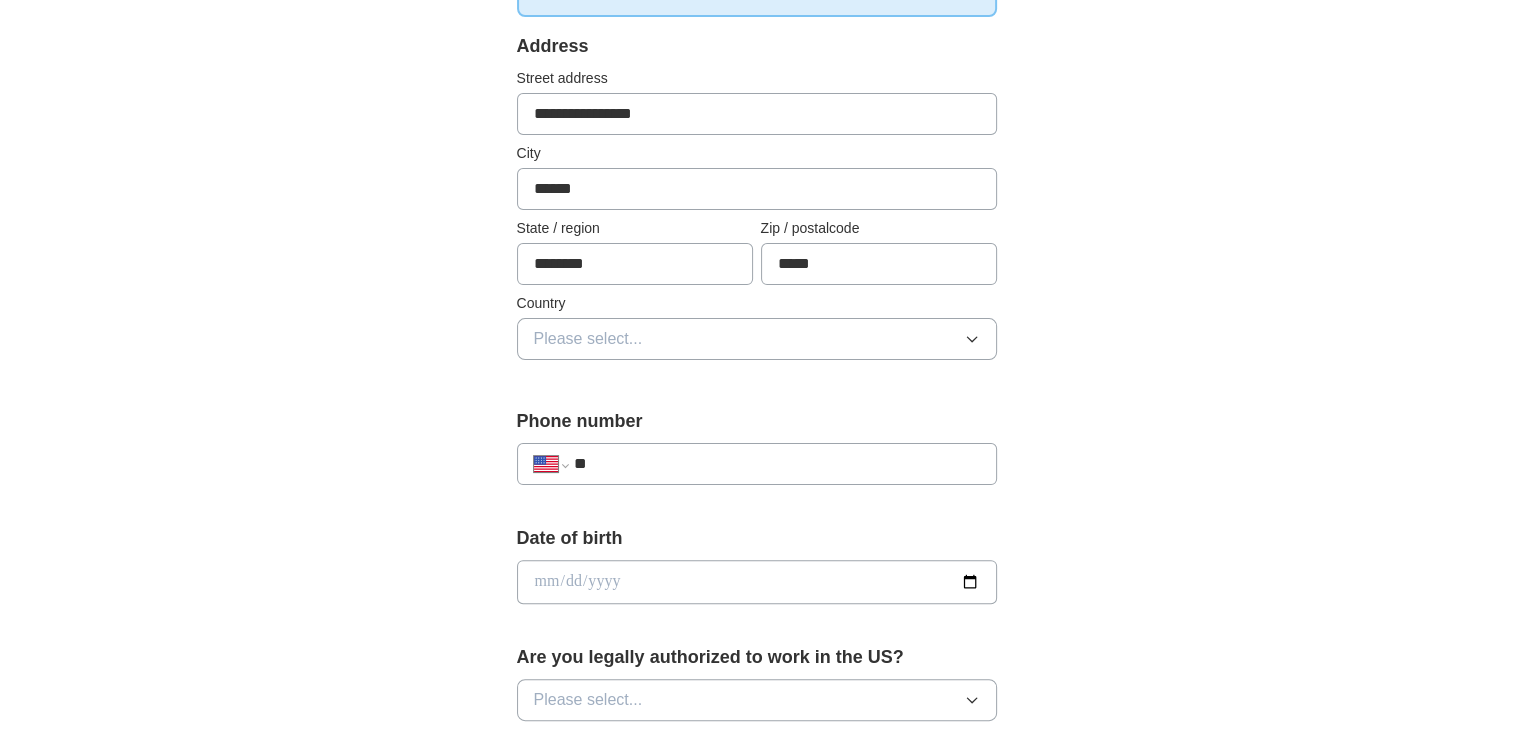 click on "Please select..." at bounding box center [757, 339] 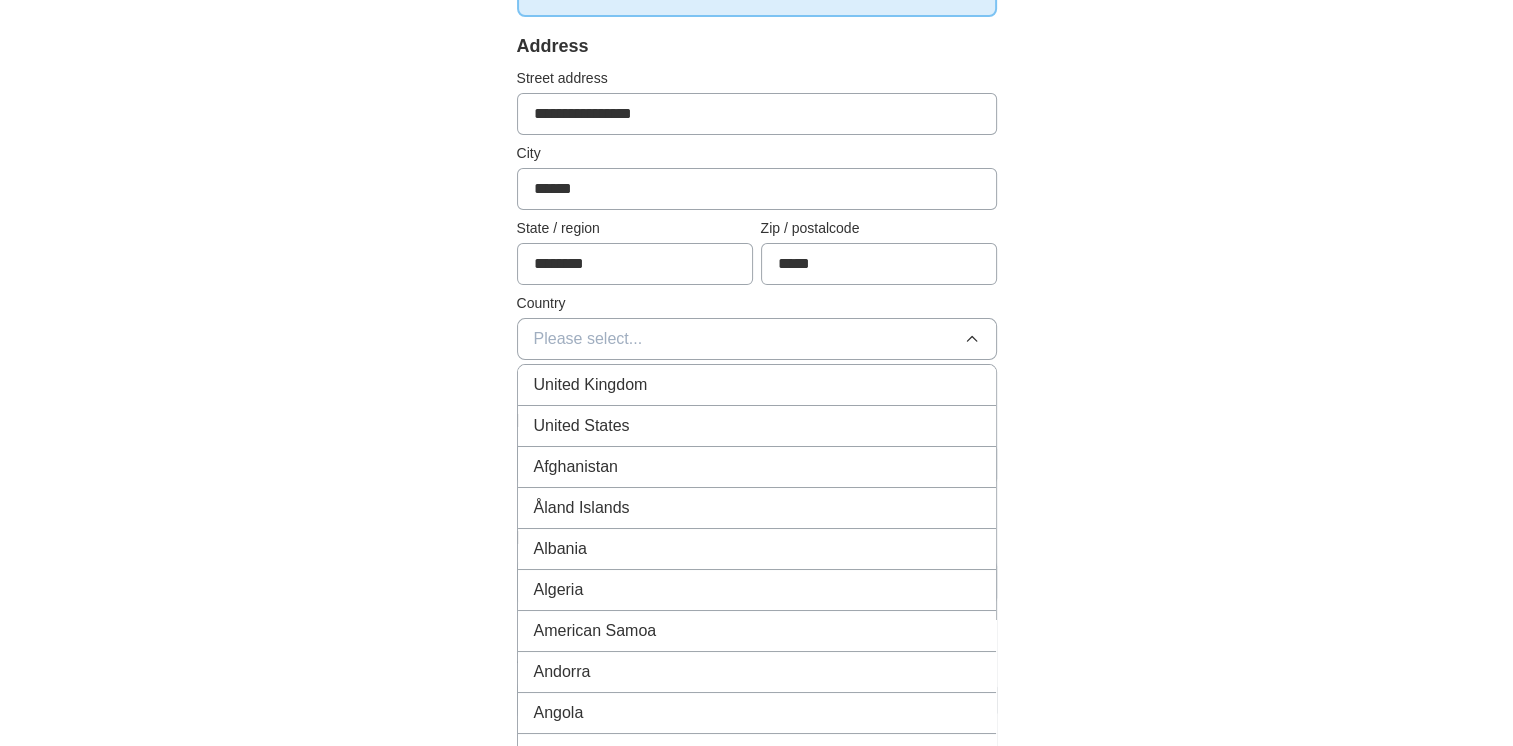 click on "United States" at bounding box center [757, 426] 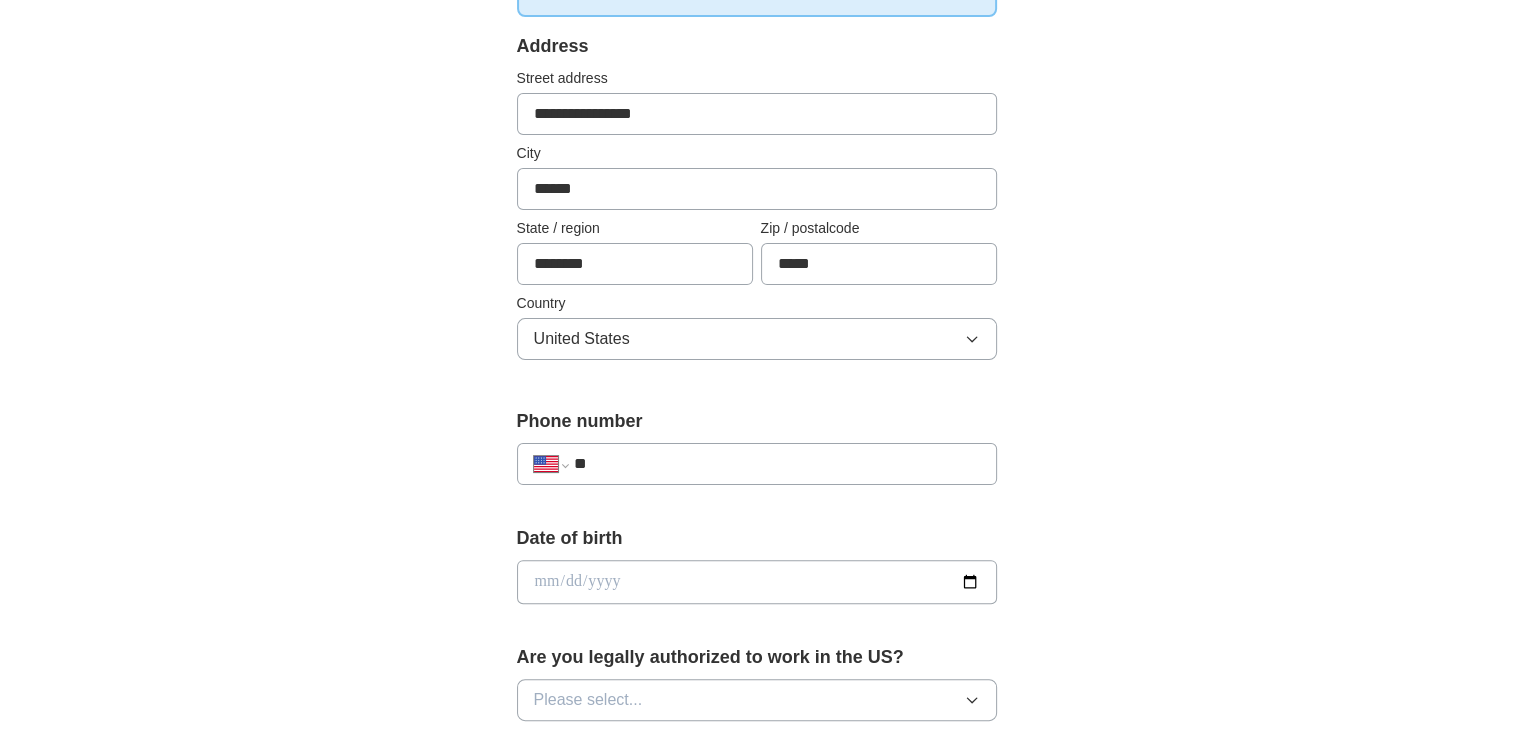 click on "Phone number [PHONE]" at bounding box center (757, 454) 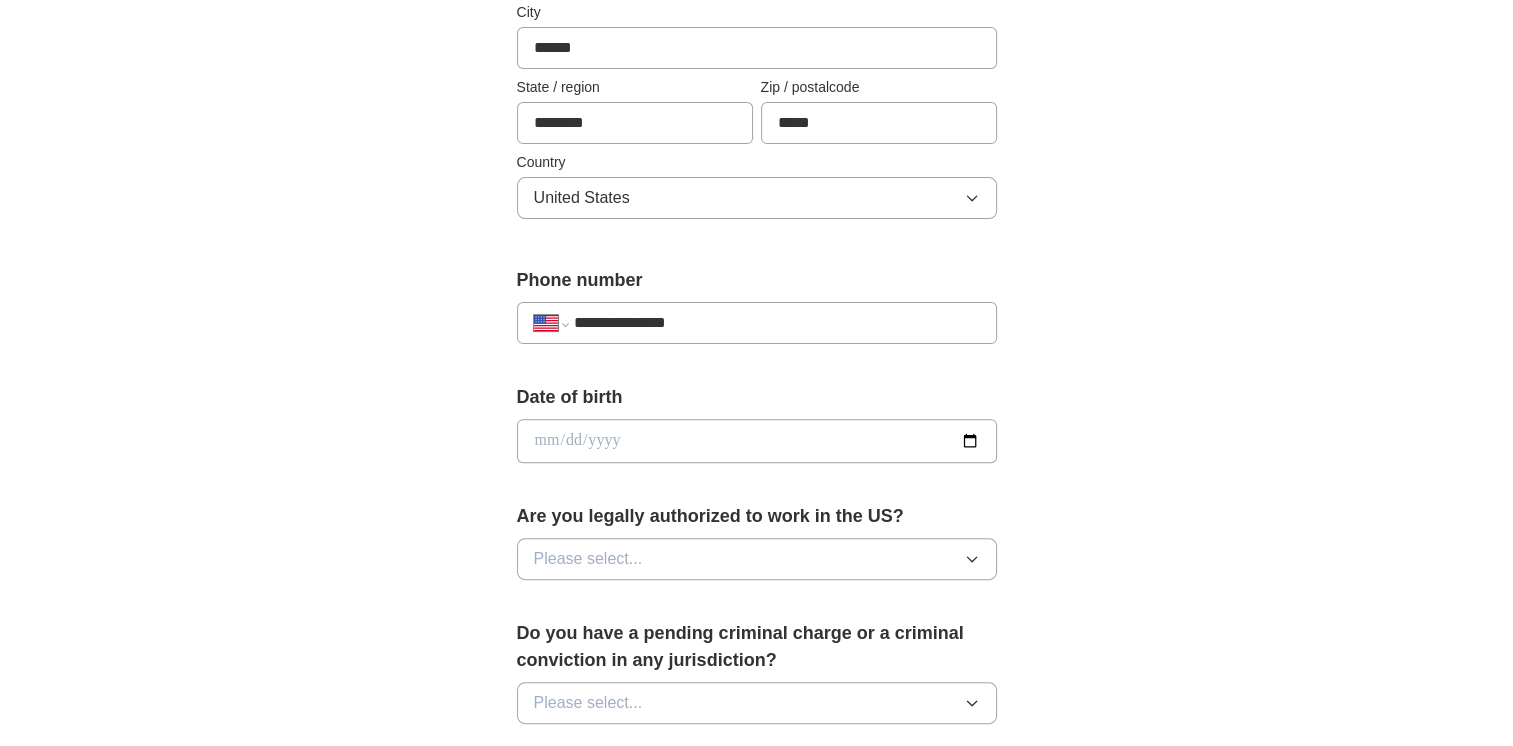 scroll, scrollTop: 545, scrollLeft: 0, axis: vertical 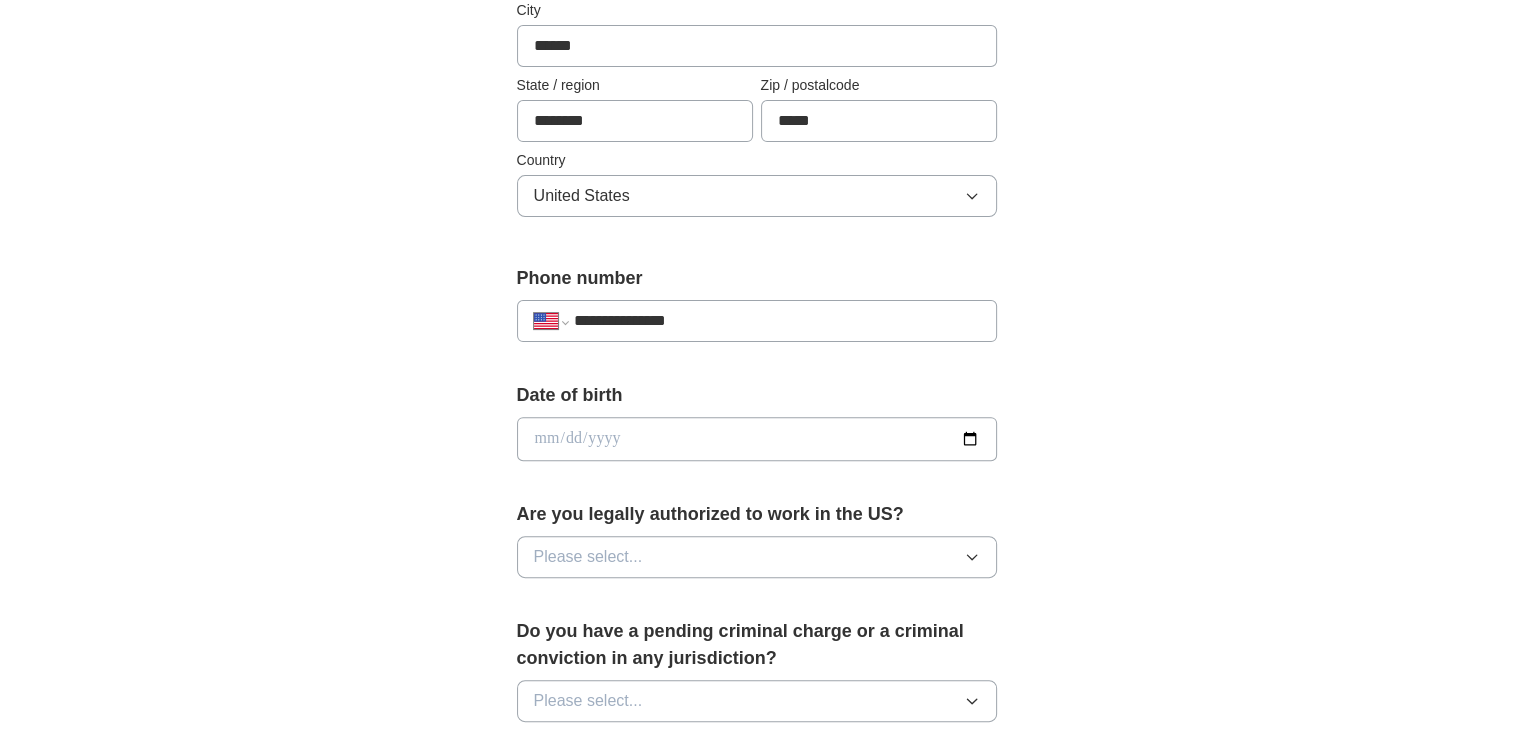 type on "**********" 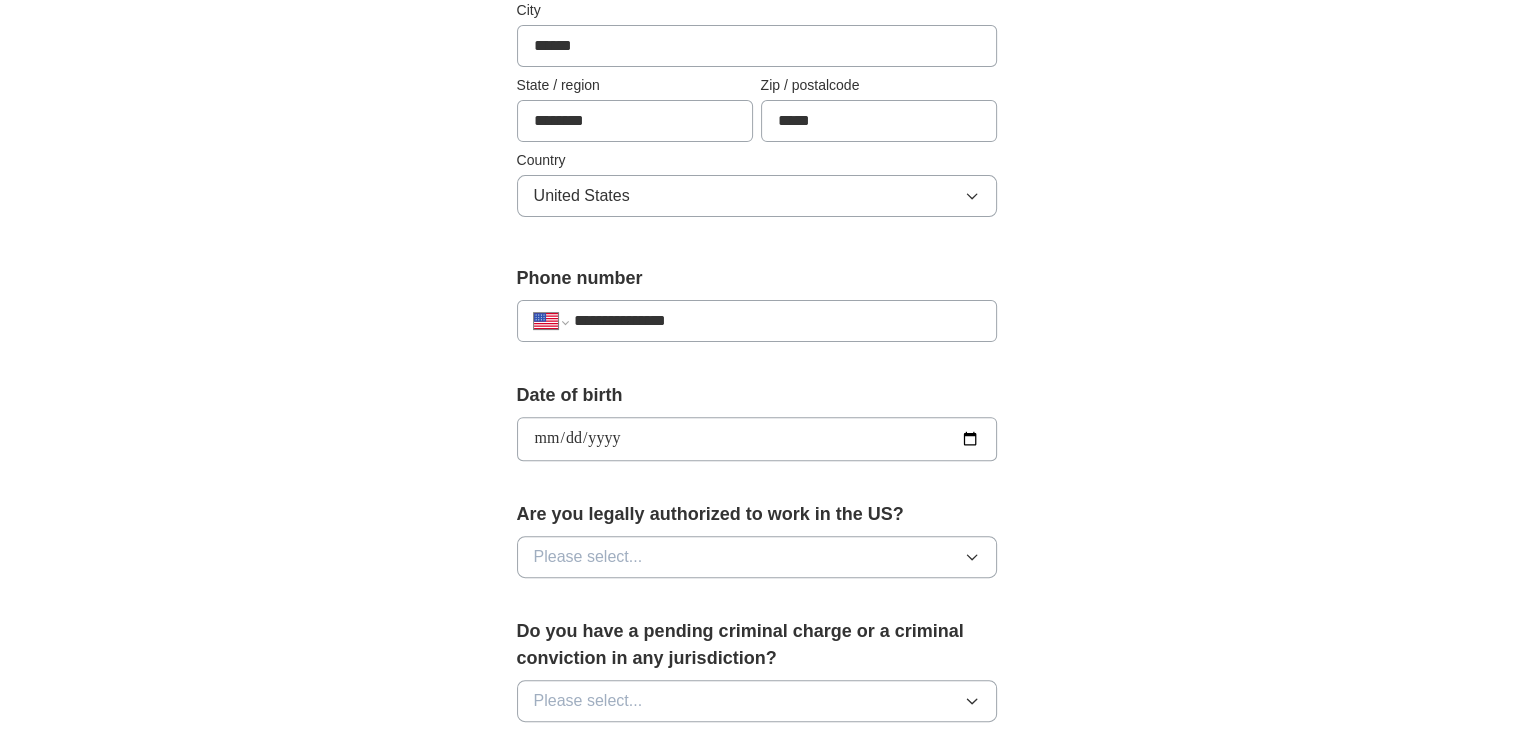 type on "**********" 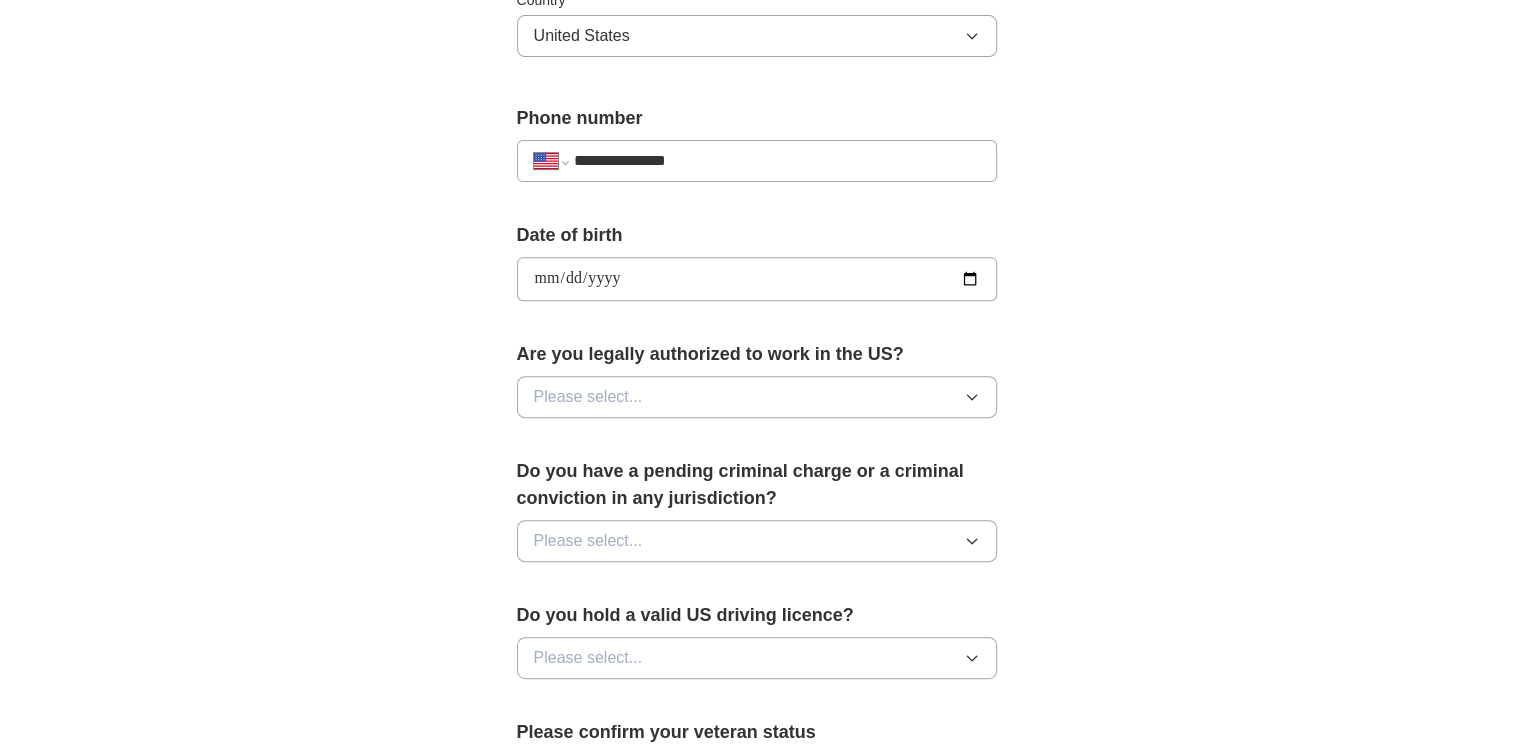 scroll, scrollTop: 706, scrollLeft: 0, axis: vertical 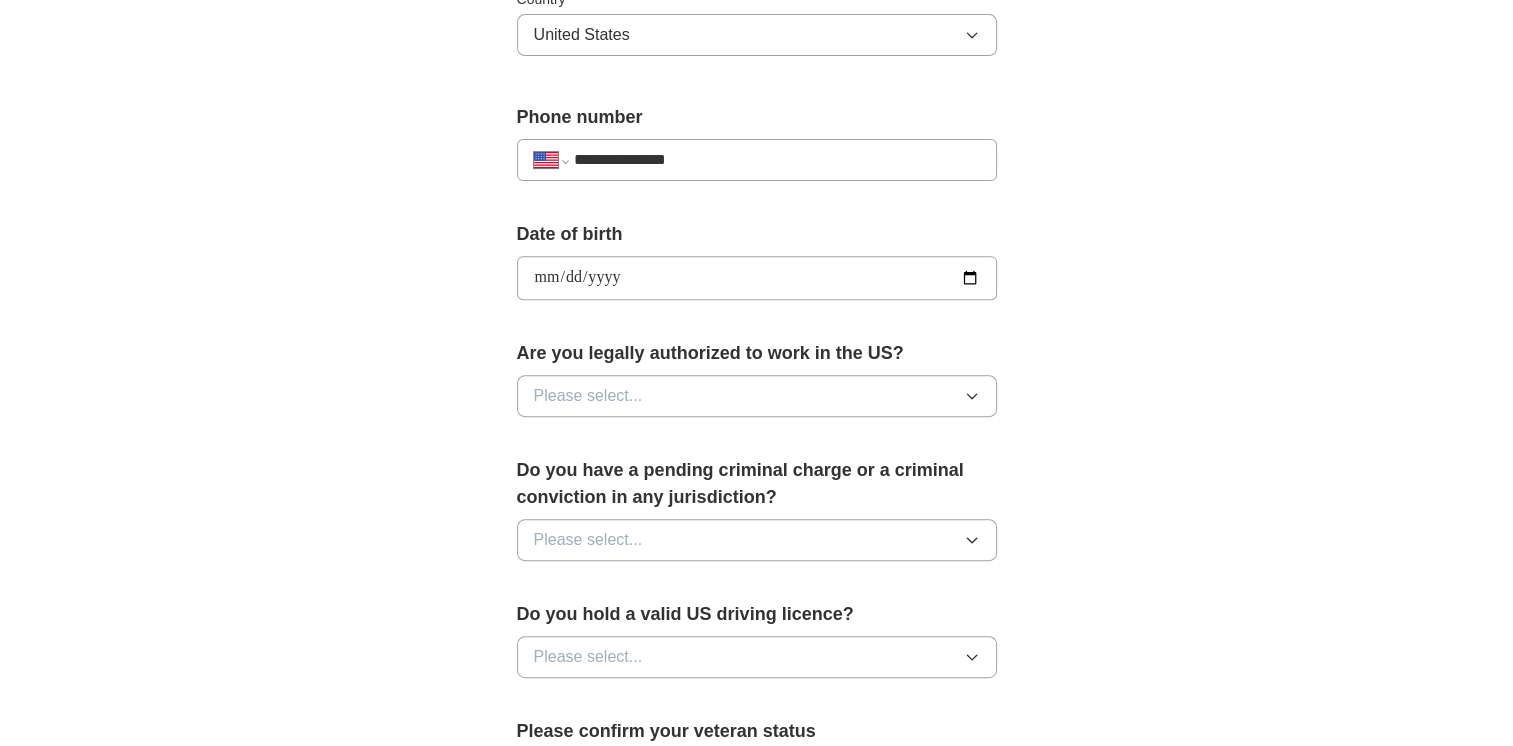 click on "Please select..." at bounding box center [588, 396] 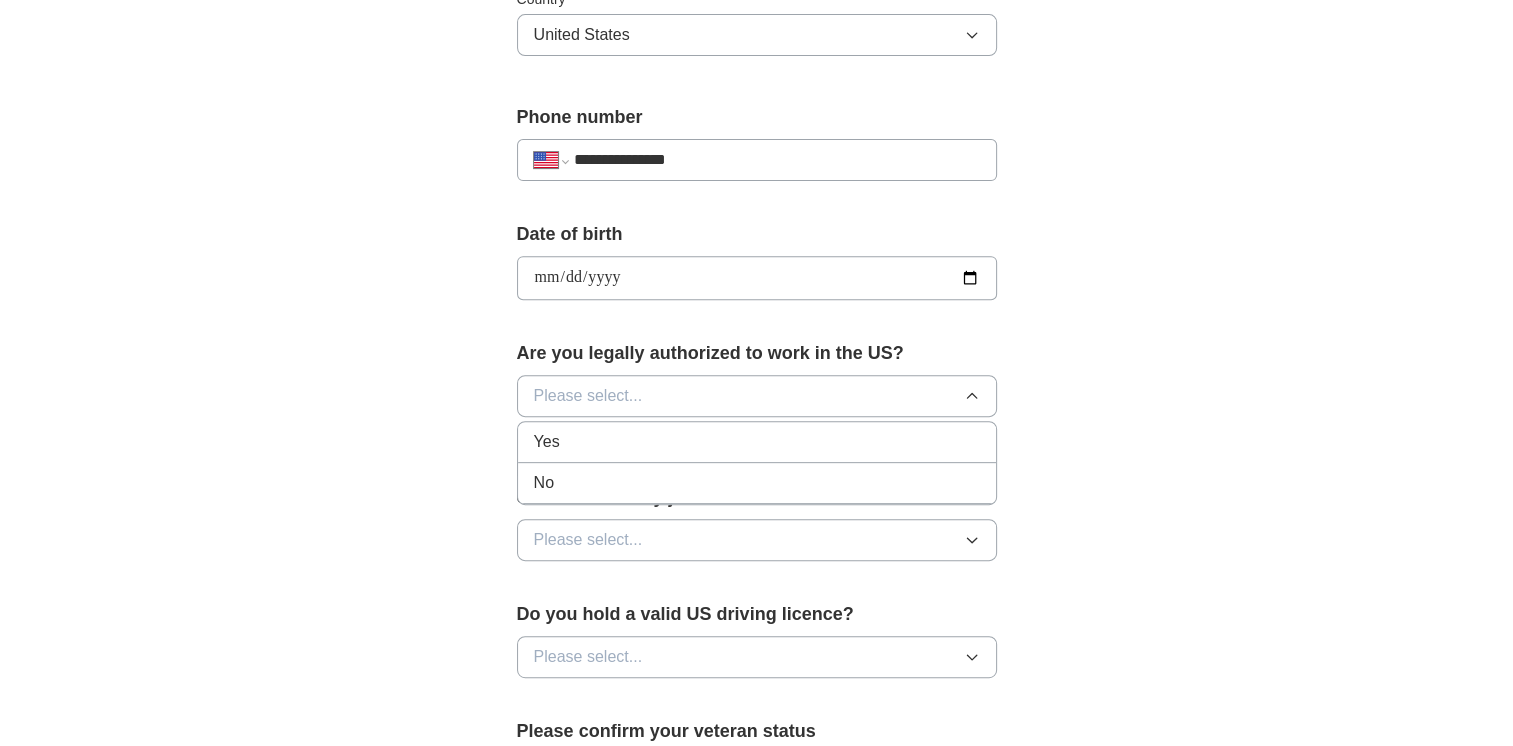 click on "Yes" at bounding box center (757, 442) 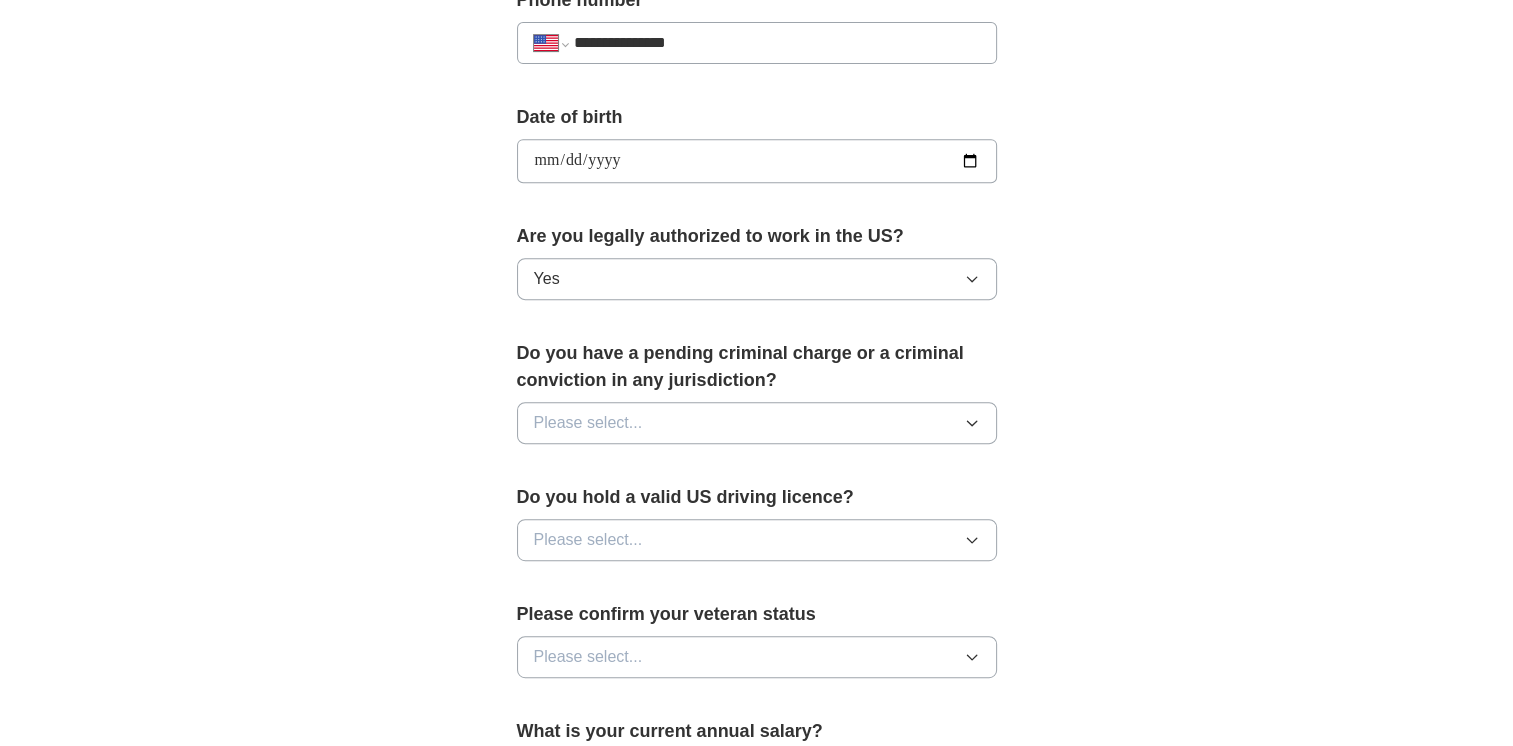 scroll, scrollTop: 826, scrollLeft: 0, axis: vertical 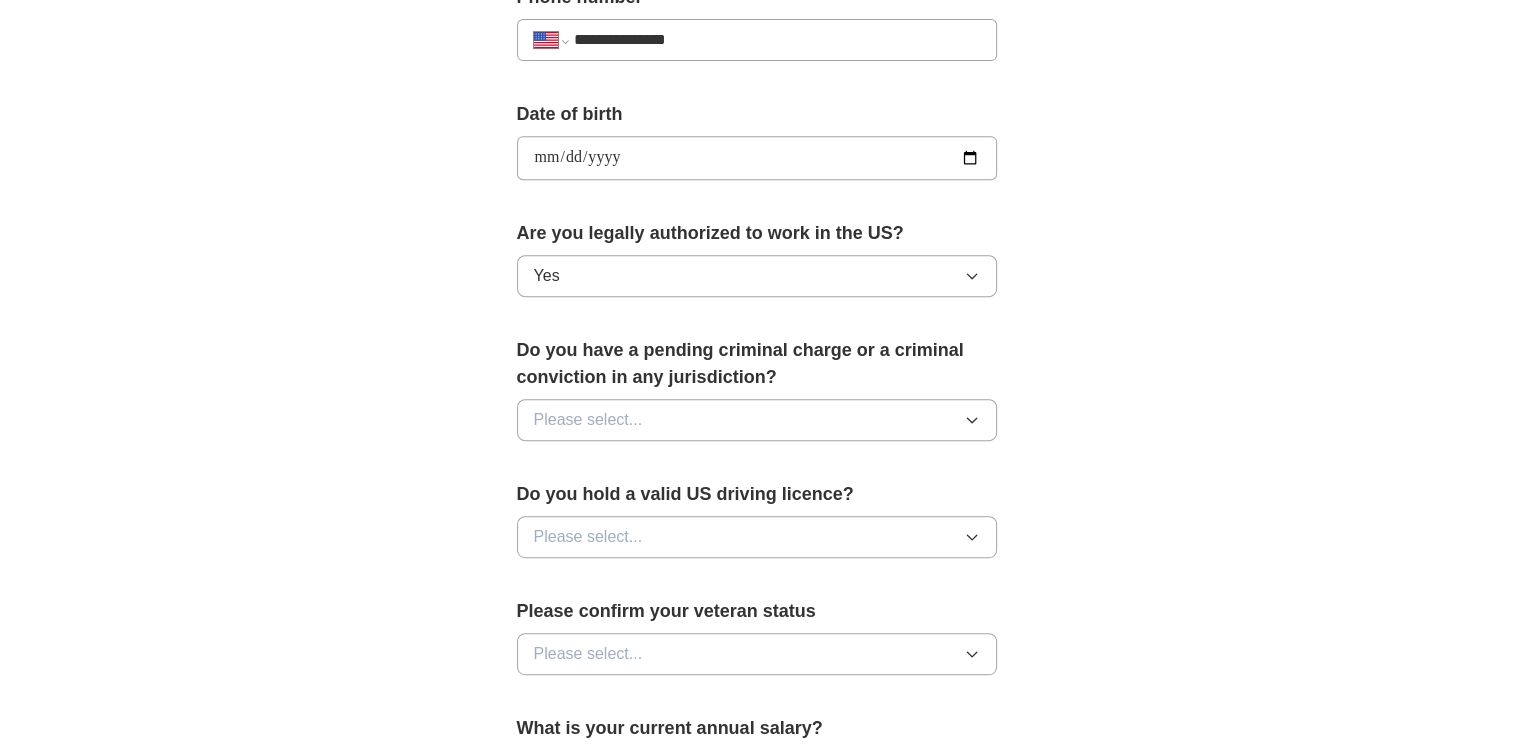 click on "Please select..." at bounding box center [757, 420] 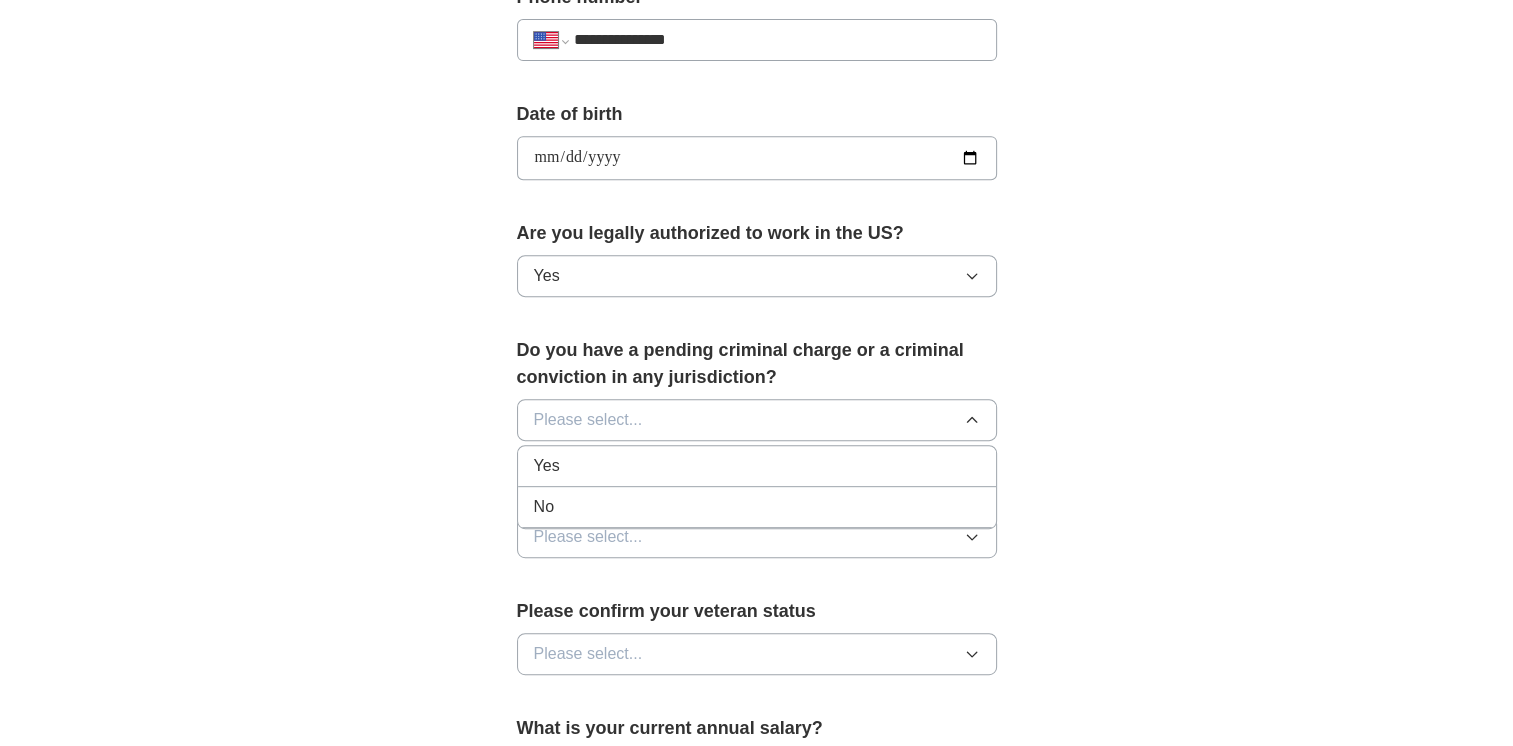 click on "No" at bounding box center (757, 507) 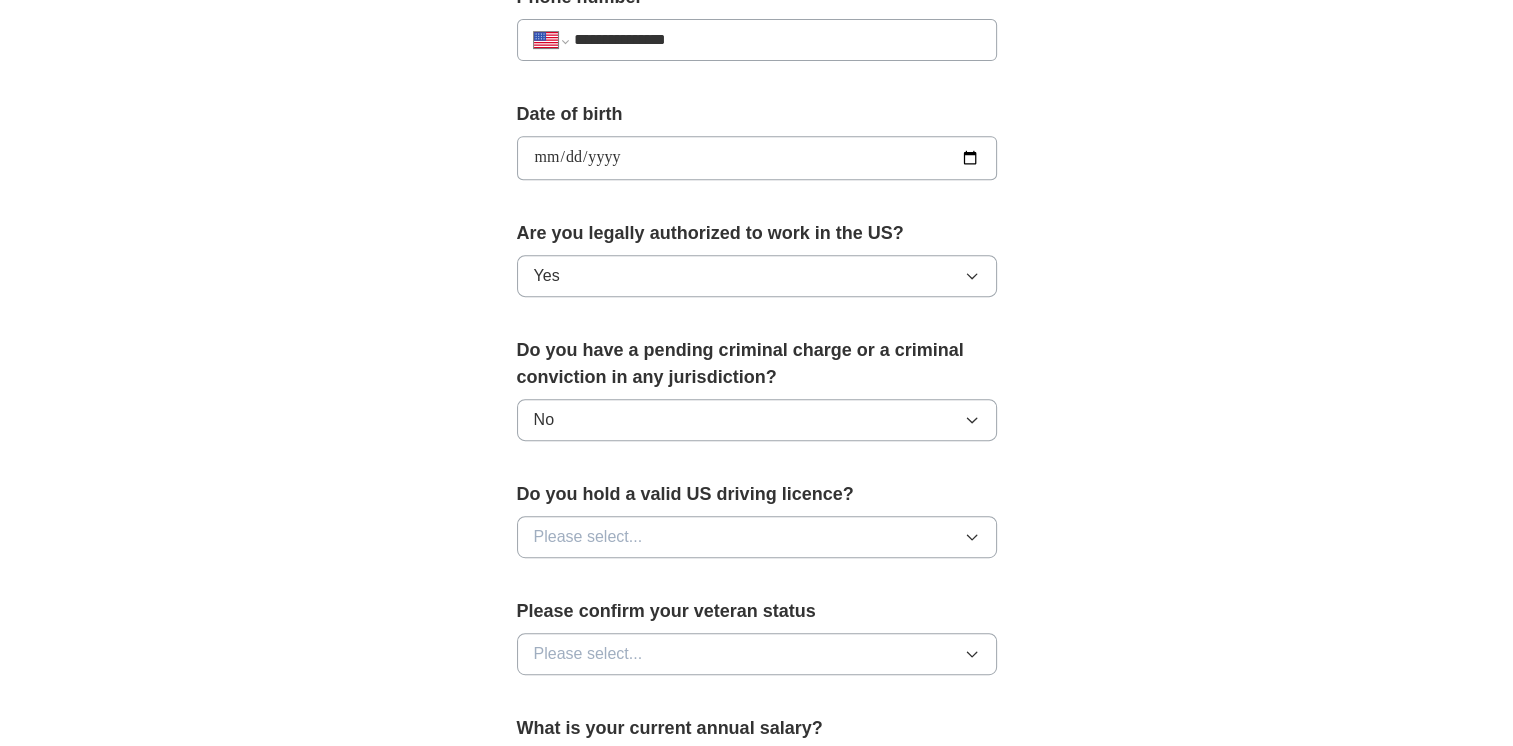 click on "Please select..." at bounding box center (588, 537) 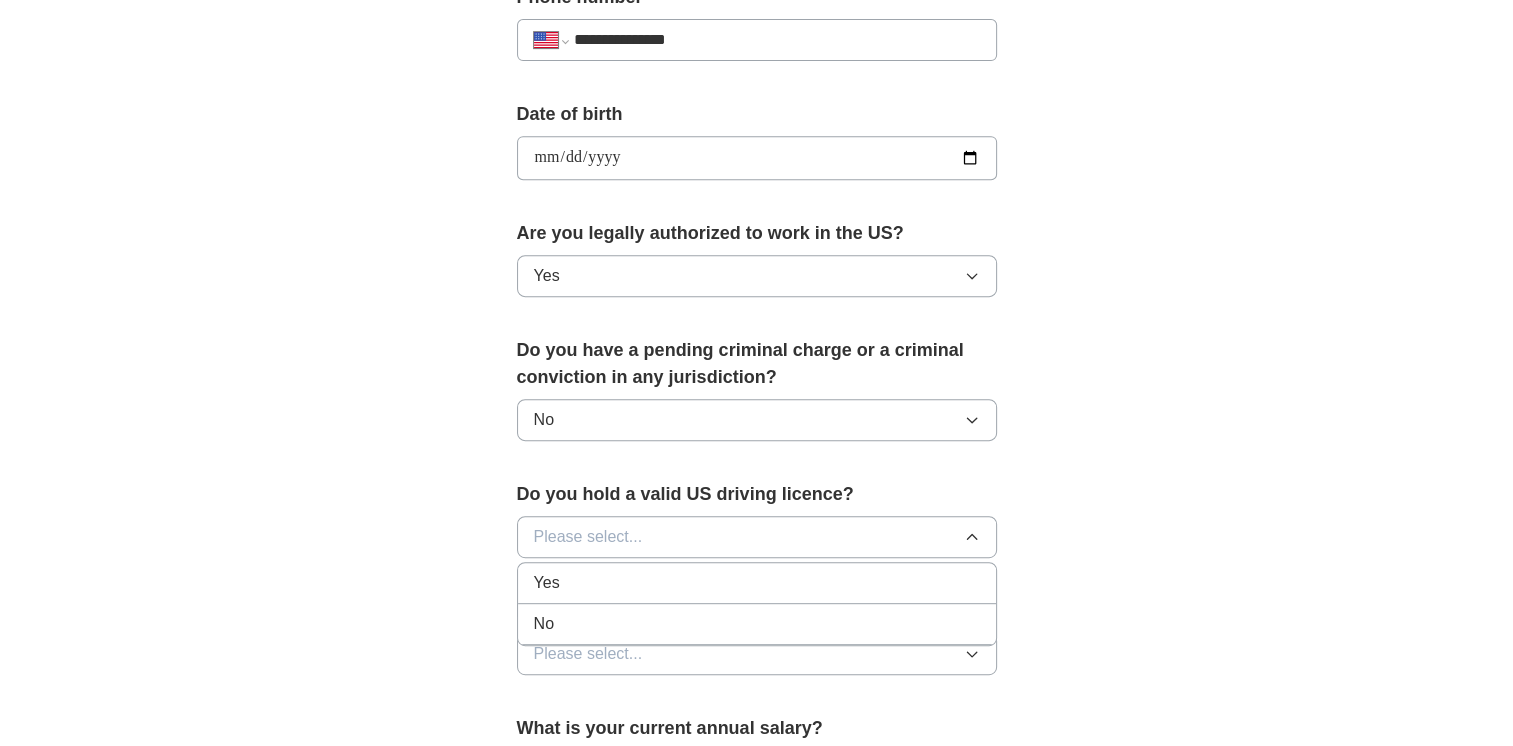 click on "Yes" at bounding box center (757, 583) 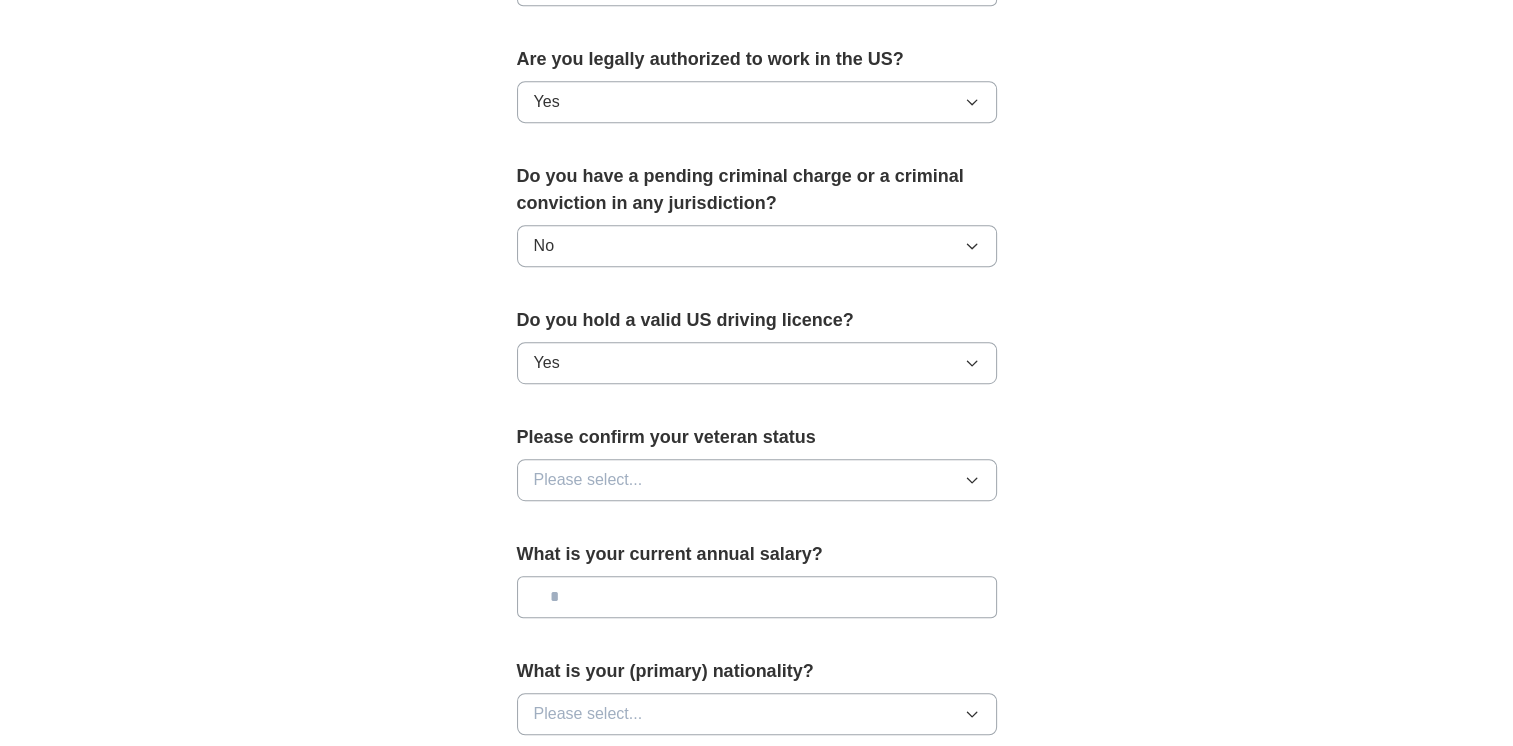 scroll, scrollTop: 1004, scrollLeft: 0, axis: vertical 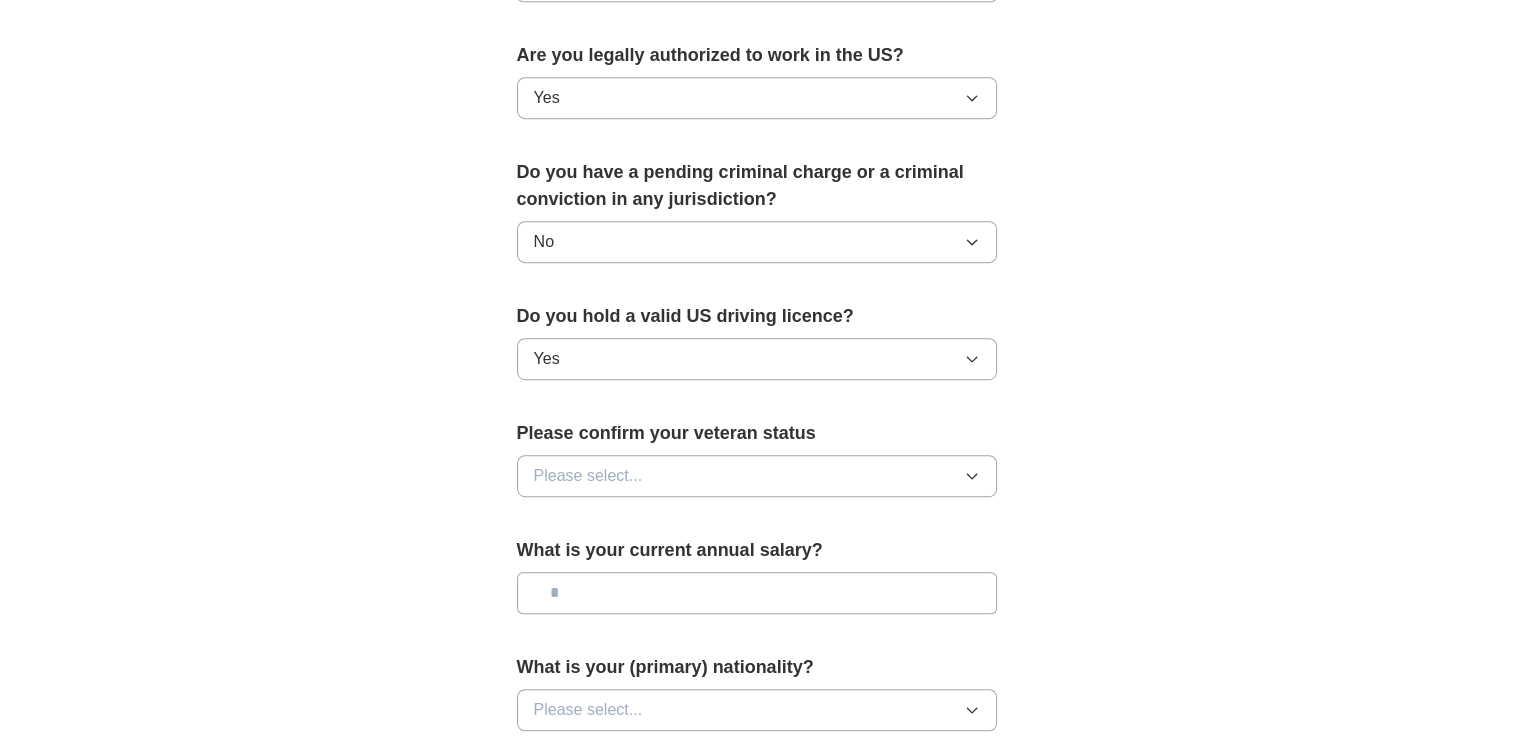 click on "Please select..." at bounding box center [588, 476] 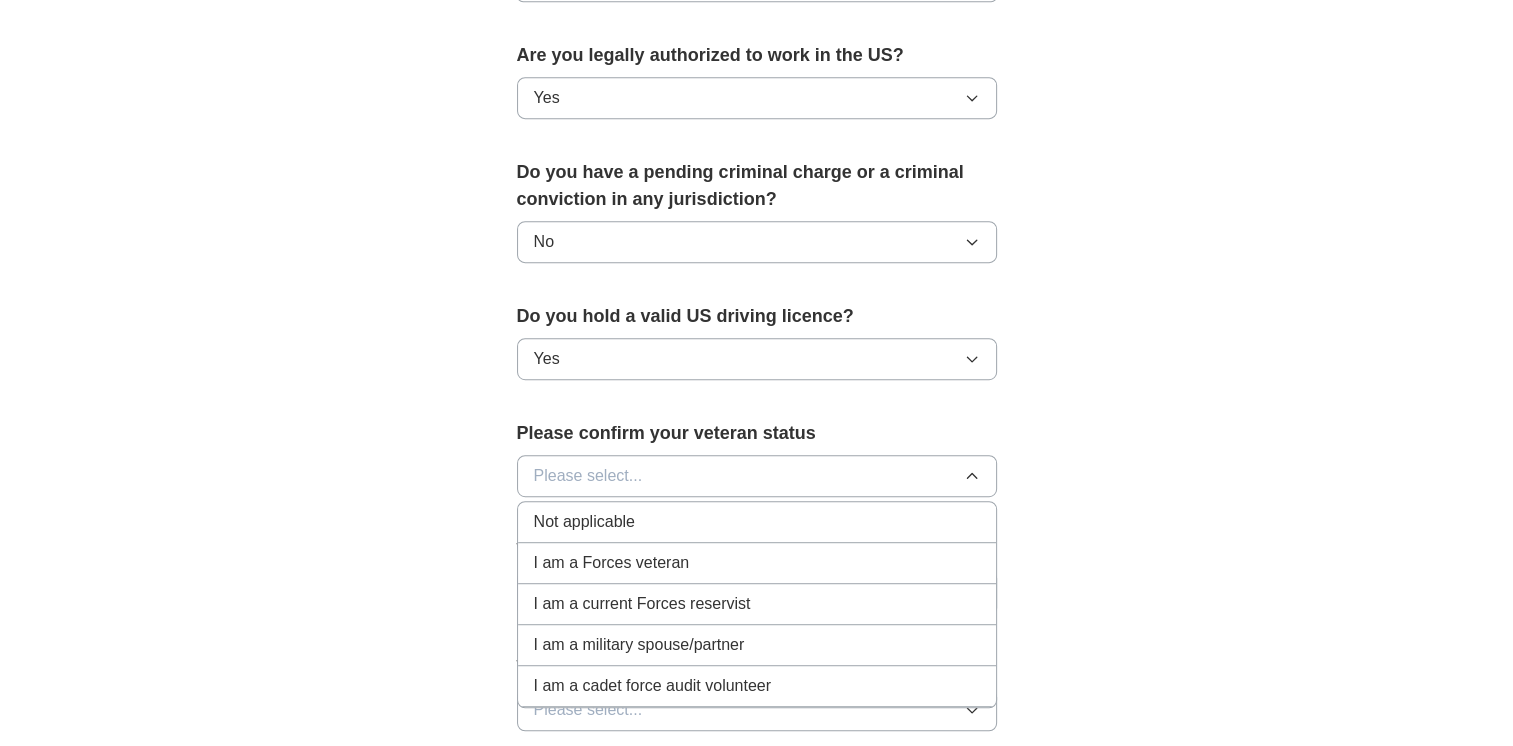 click on "I am a  Forces veteran" at bounding box center (612, 563) 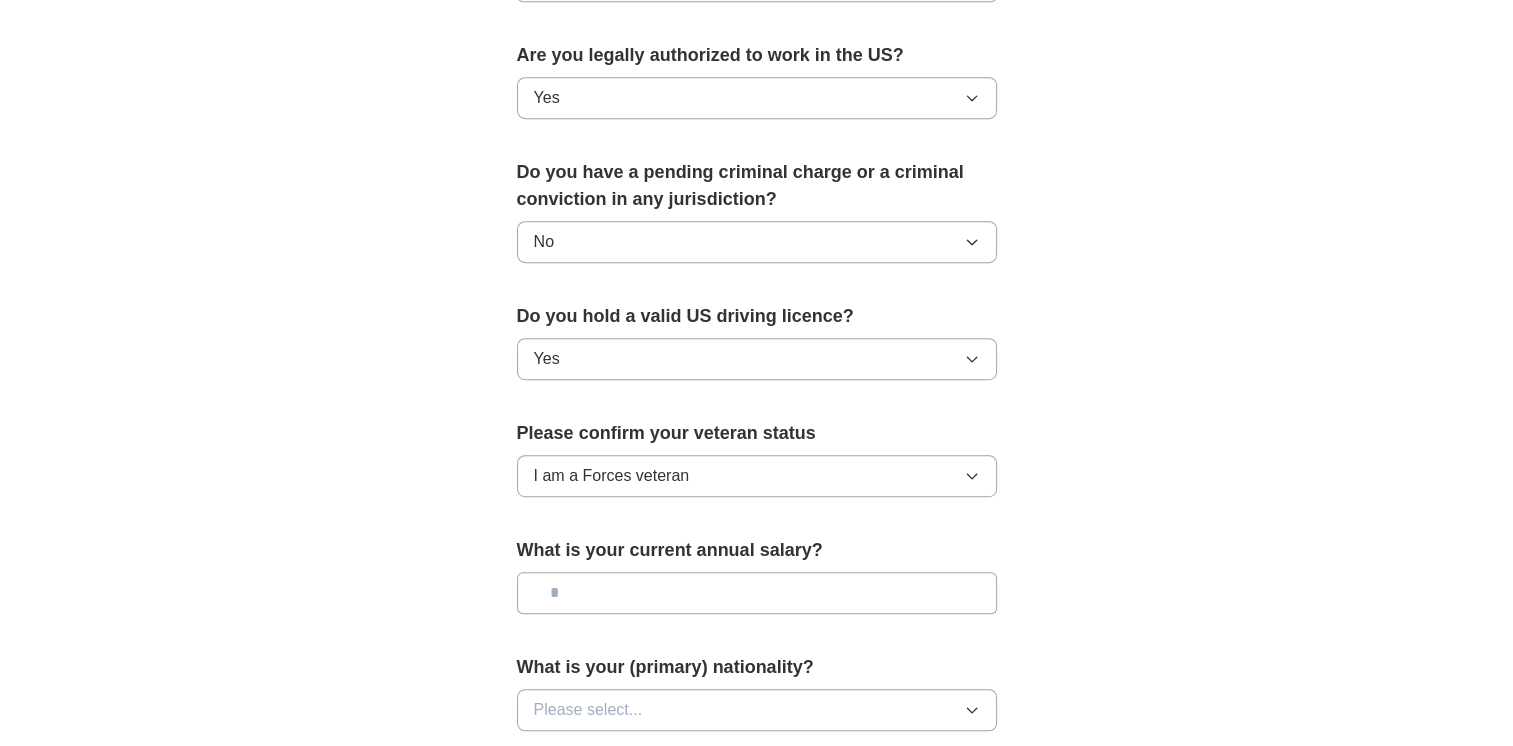 click at bounding box center [757, 593] 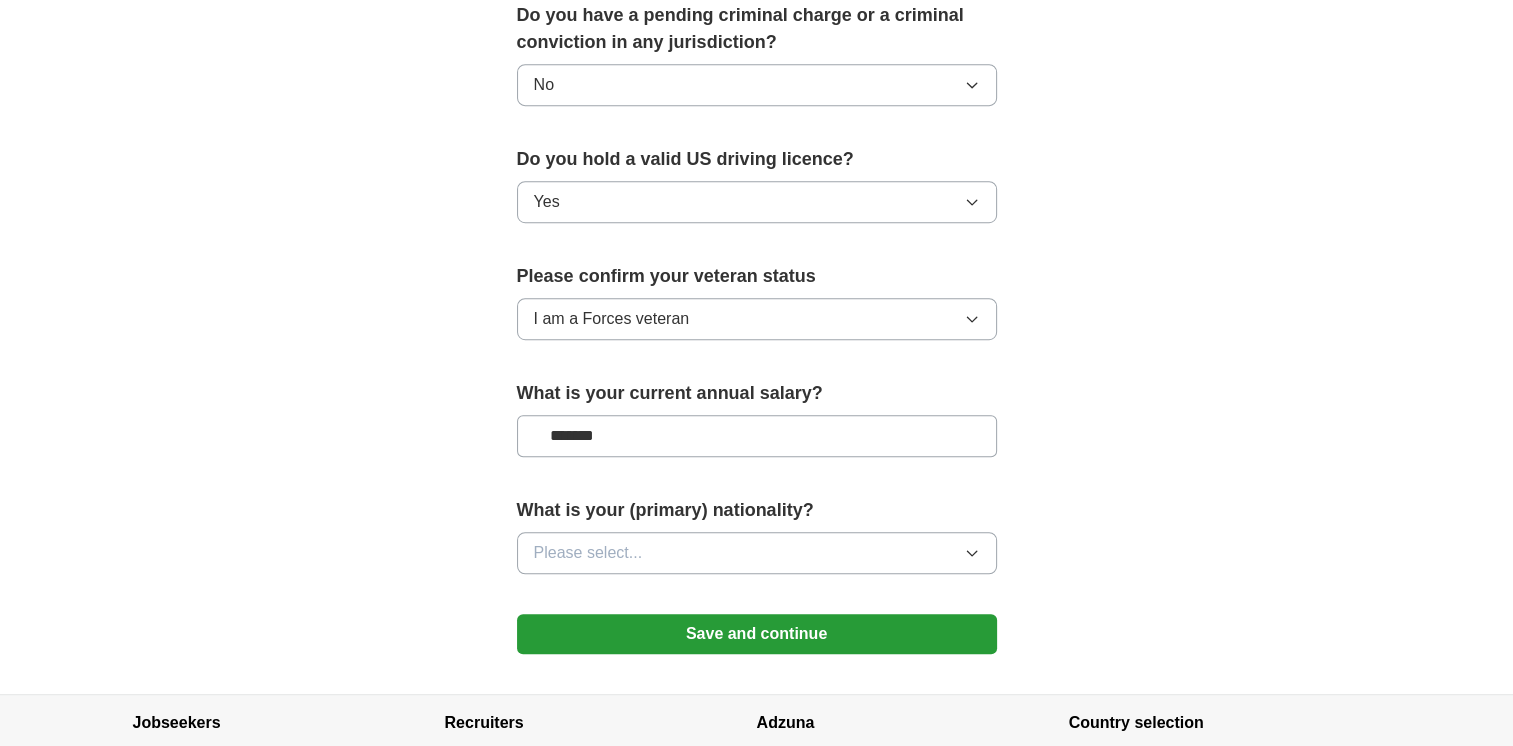 scroll, scrollTop: 1164, scrollLeft: 0, axis: vertical 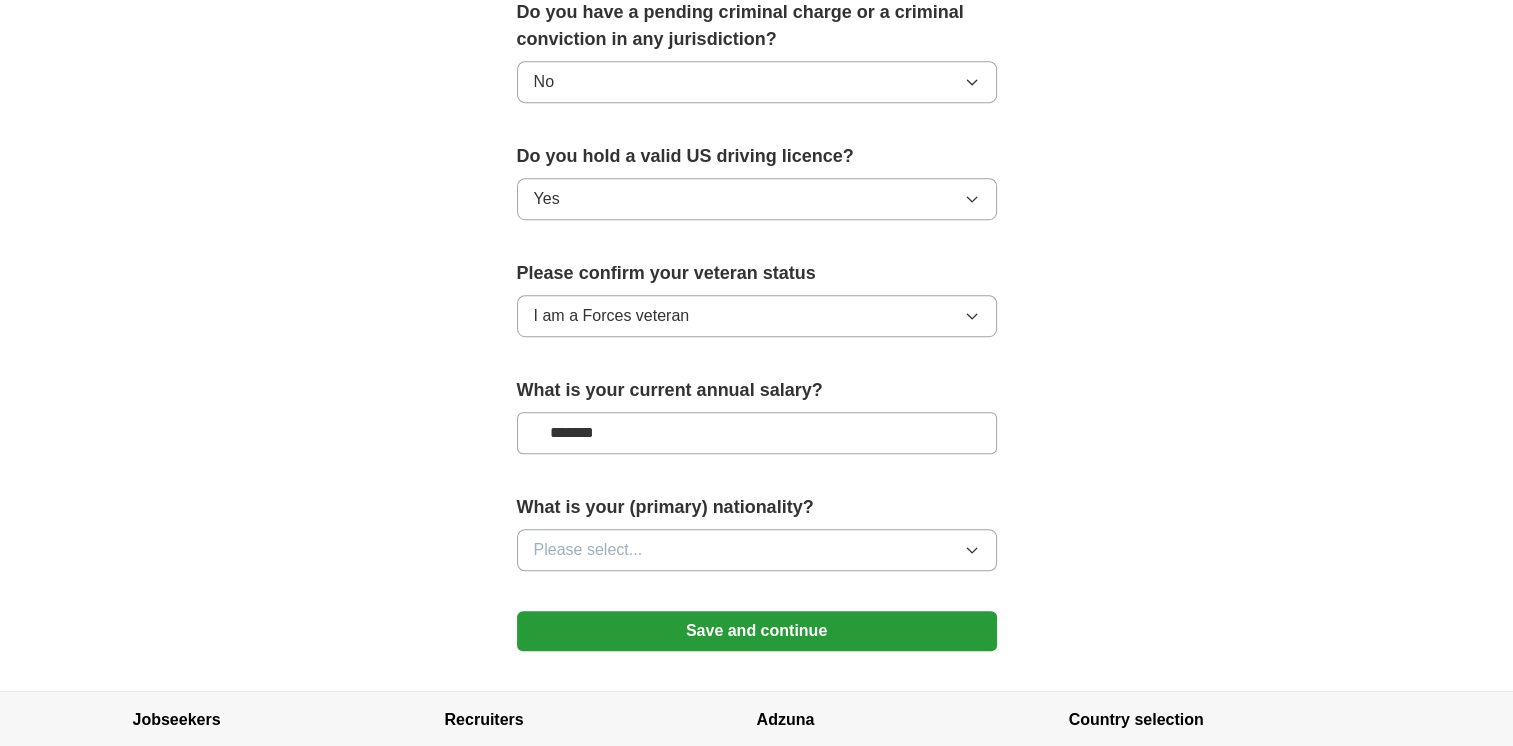 type on "*******" 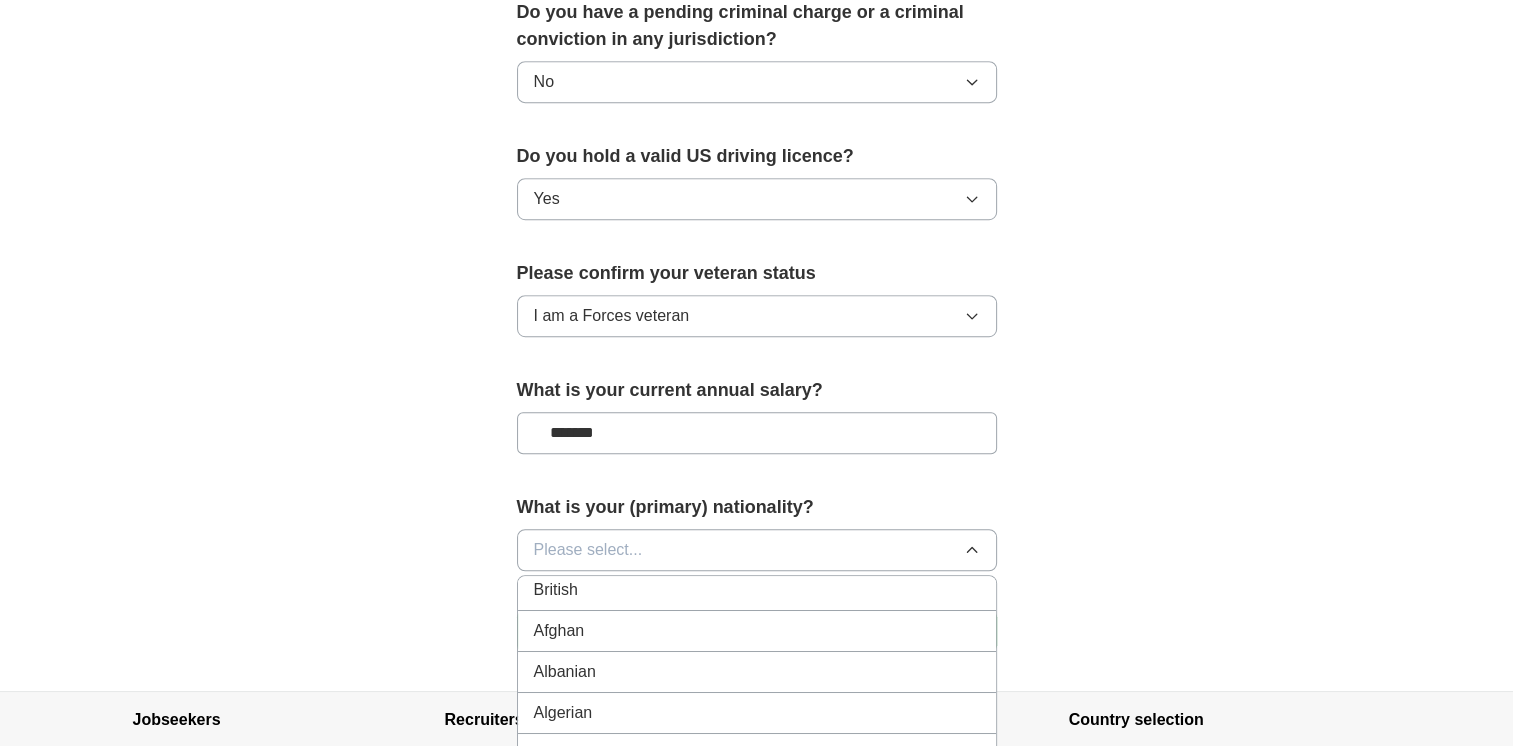 scroll, scrollTop: 0, scrollLeft: 0, axis: both 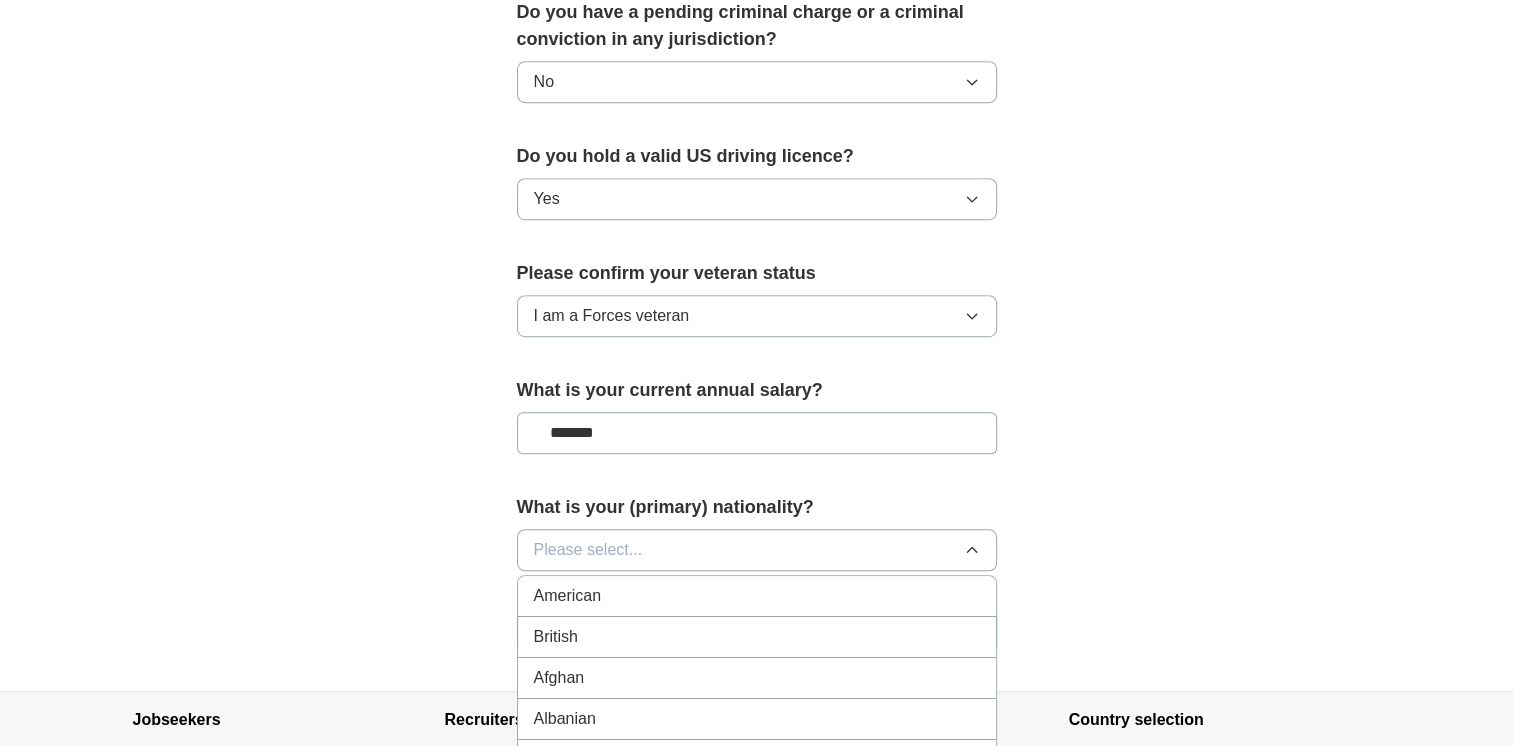 click on "American" at bounding box center [568, 596] 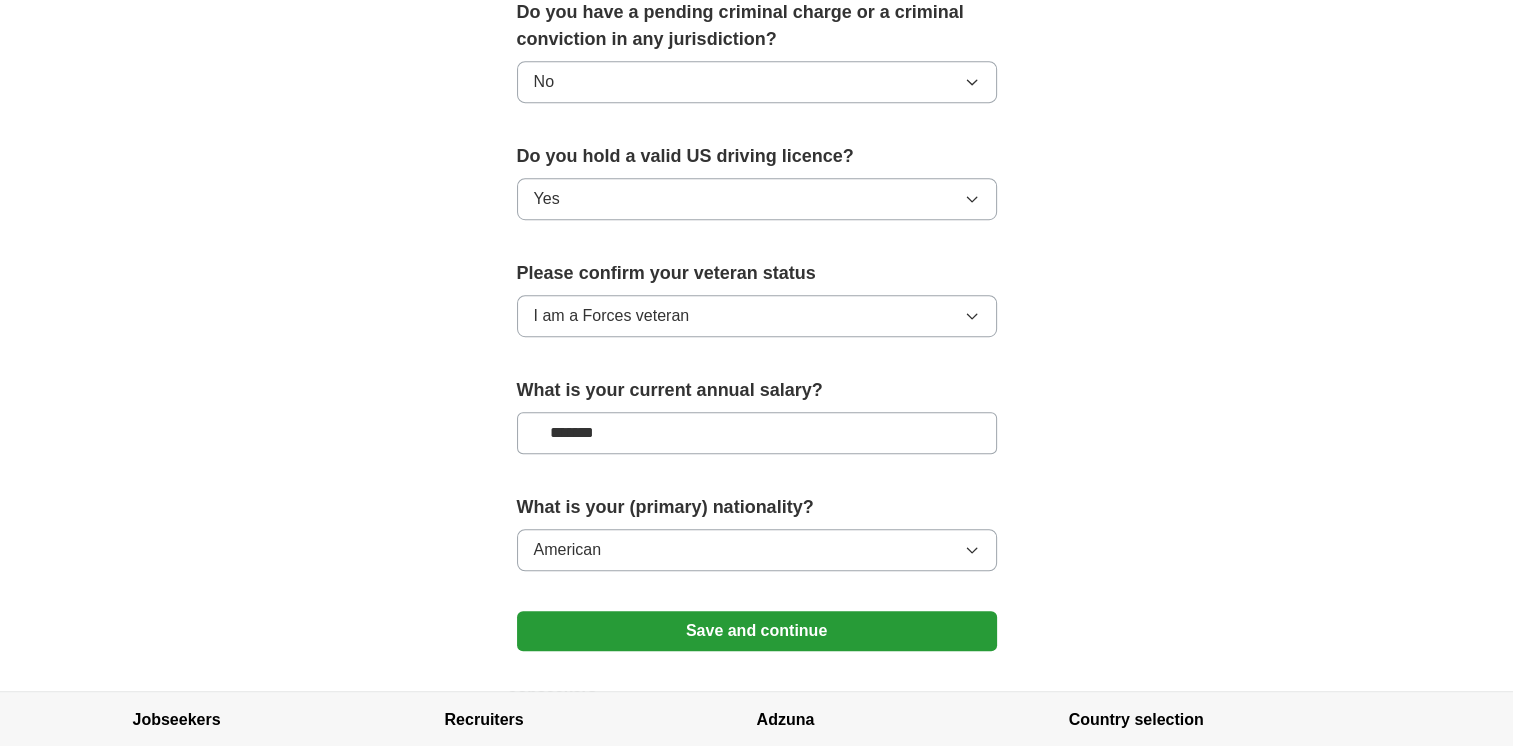 click on "Save and continue" at bounding box center (757, 631) 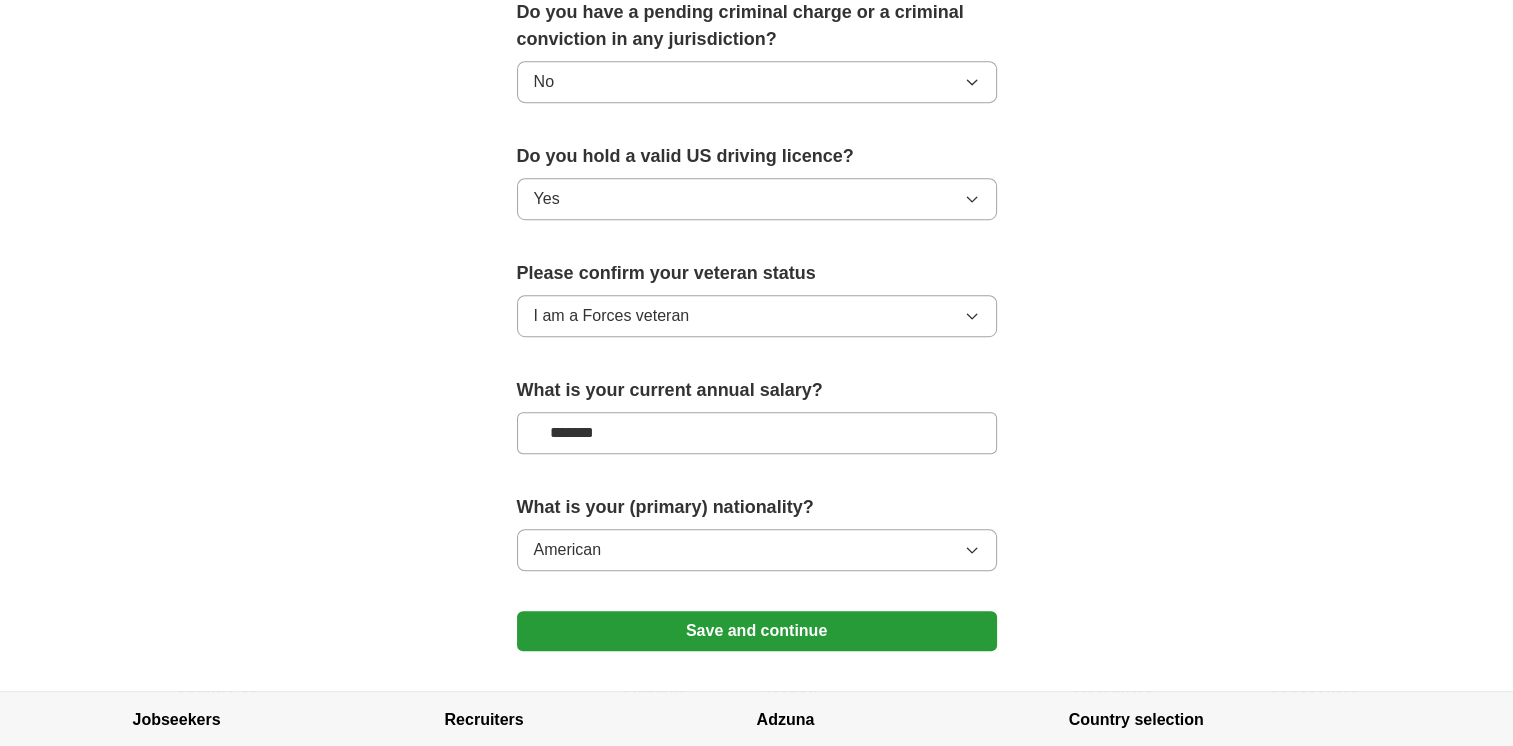 click on "Save and continue" at bounding box center [757, 631] 